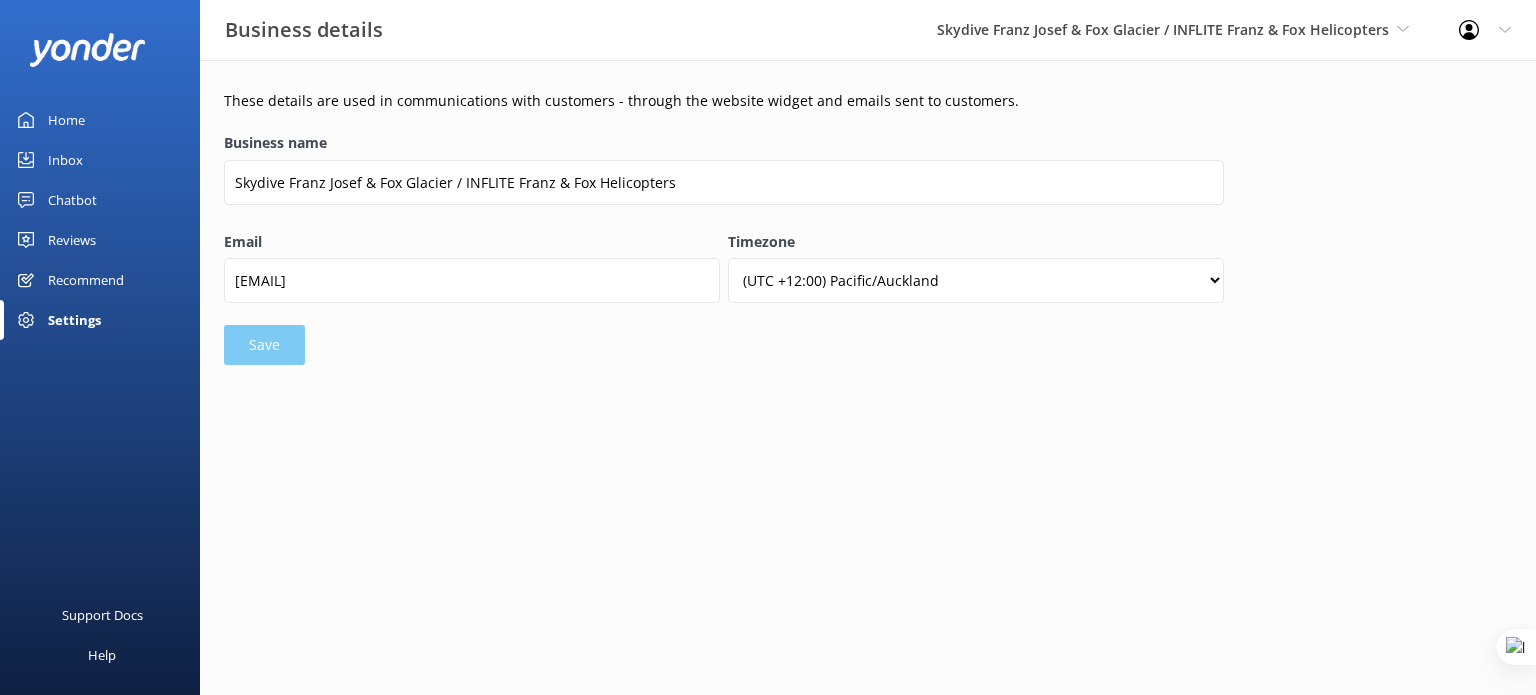 select on "Pacific/Auckland" 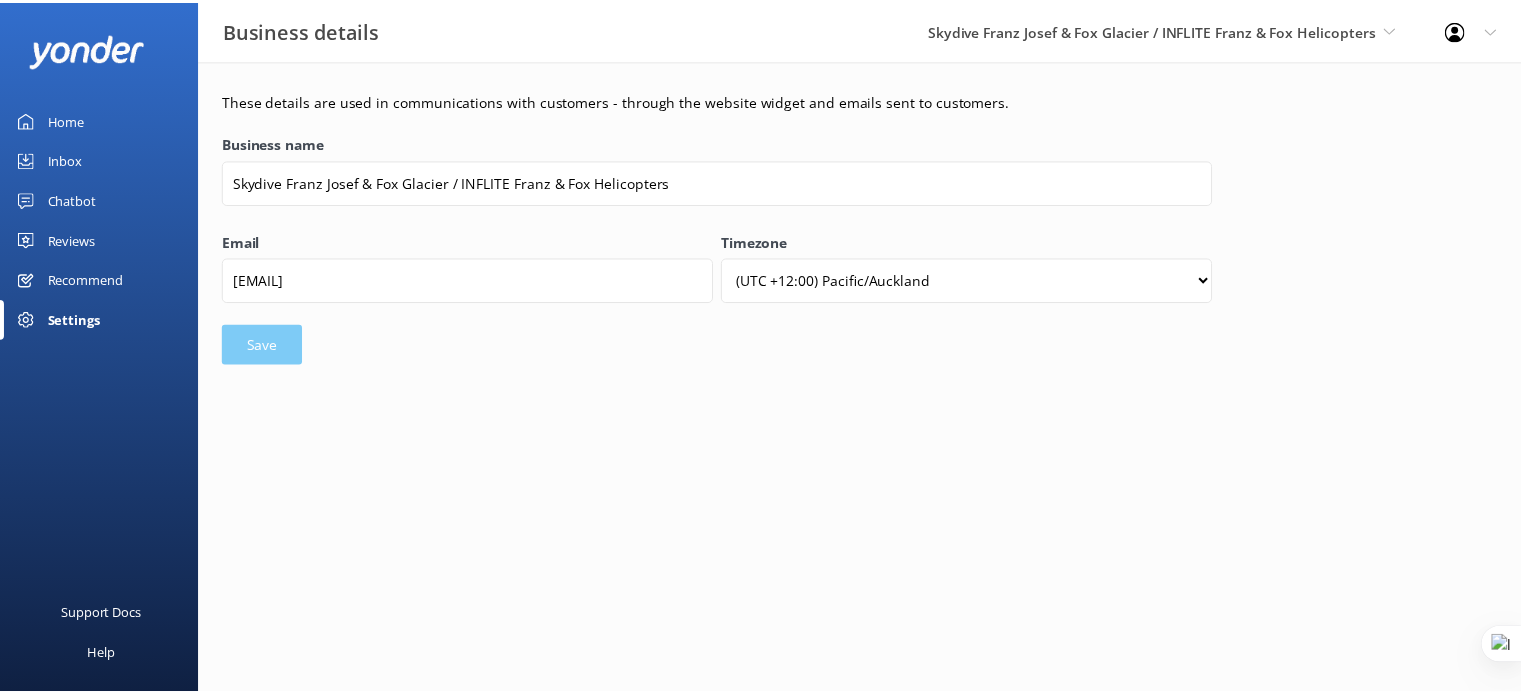 scroll, scrollTop: 0, scrollLeft: 0, axis: both 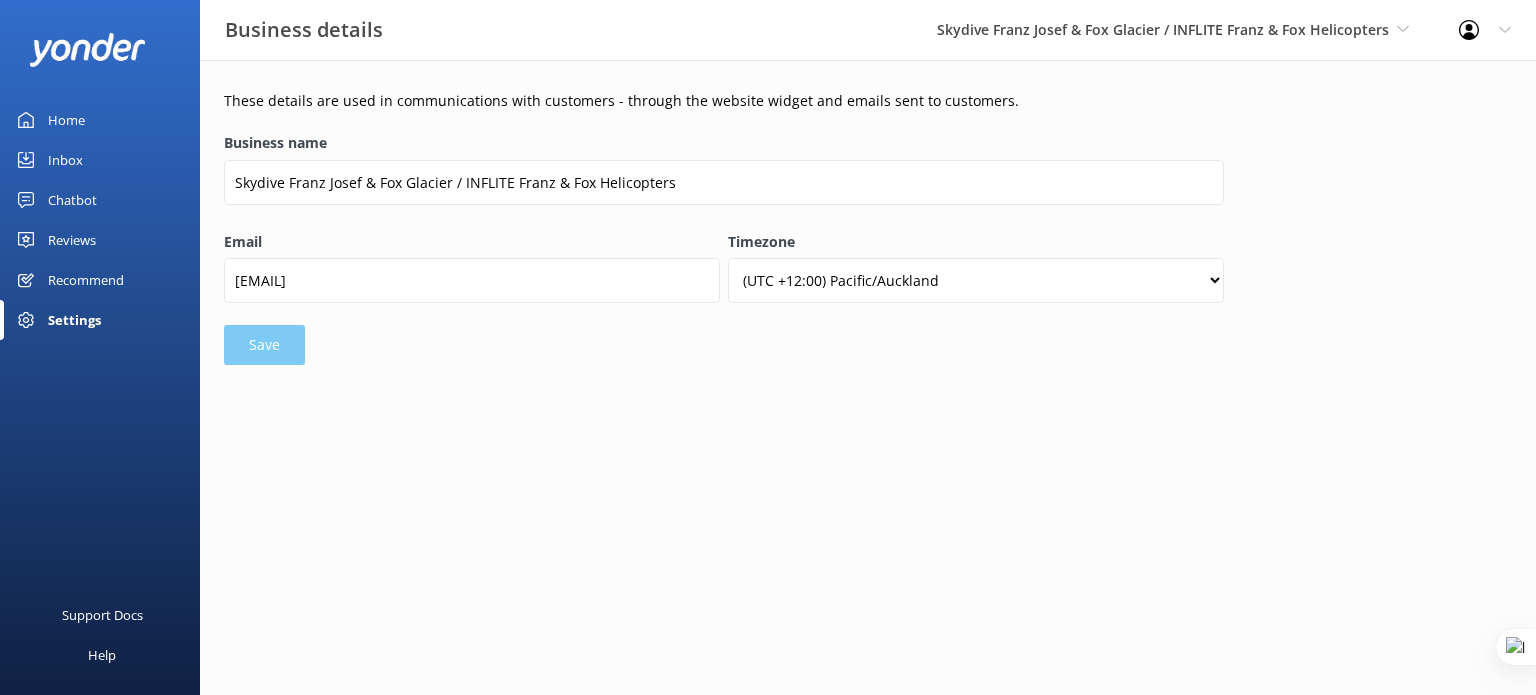 click on "Home" at bounding box center [100, 120] 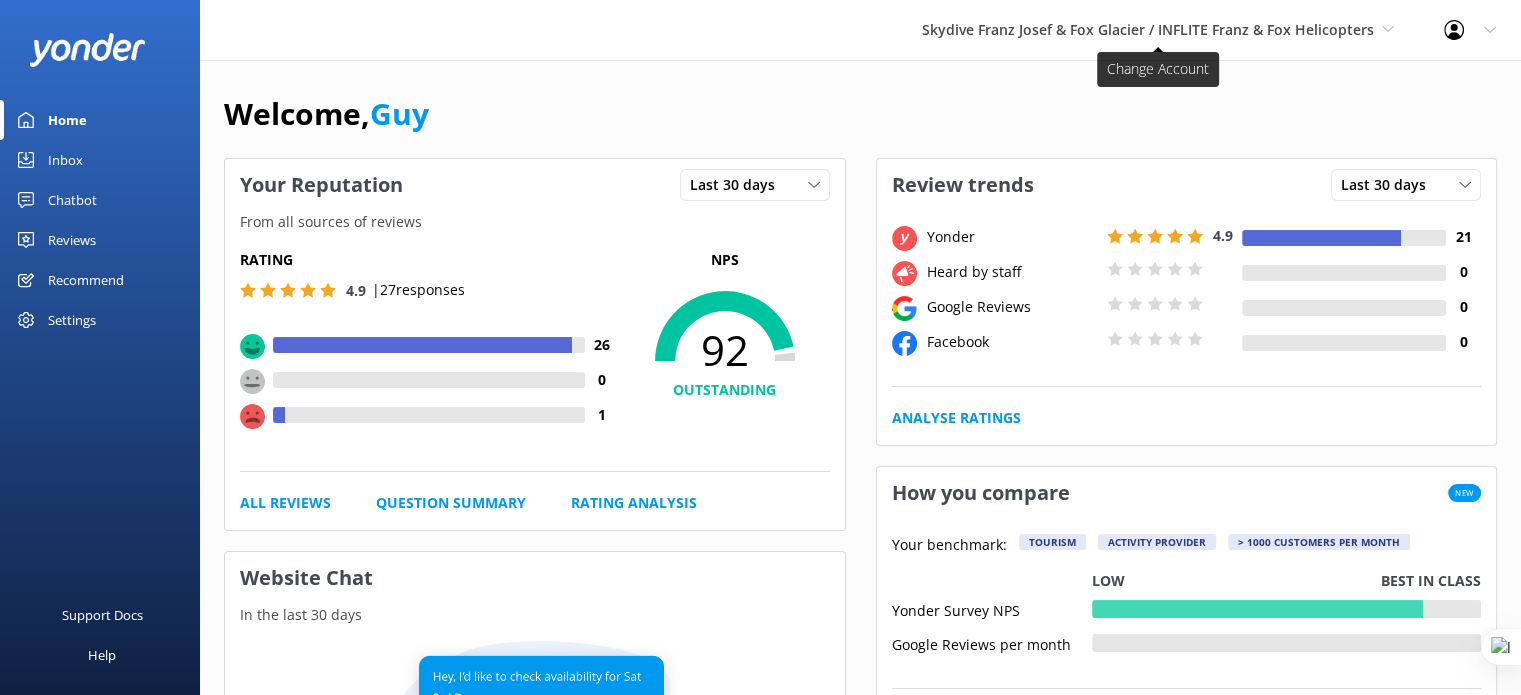 click on "Skydive Franz Josef & Fox Glacier / INFLITE Franz & Fox Helicopters" at bounding box center (1148, 29) 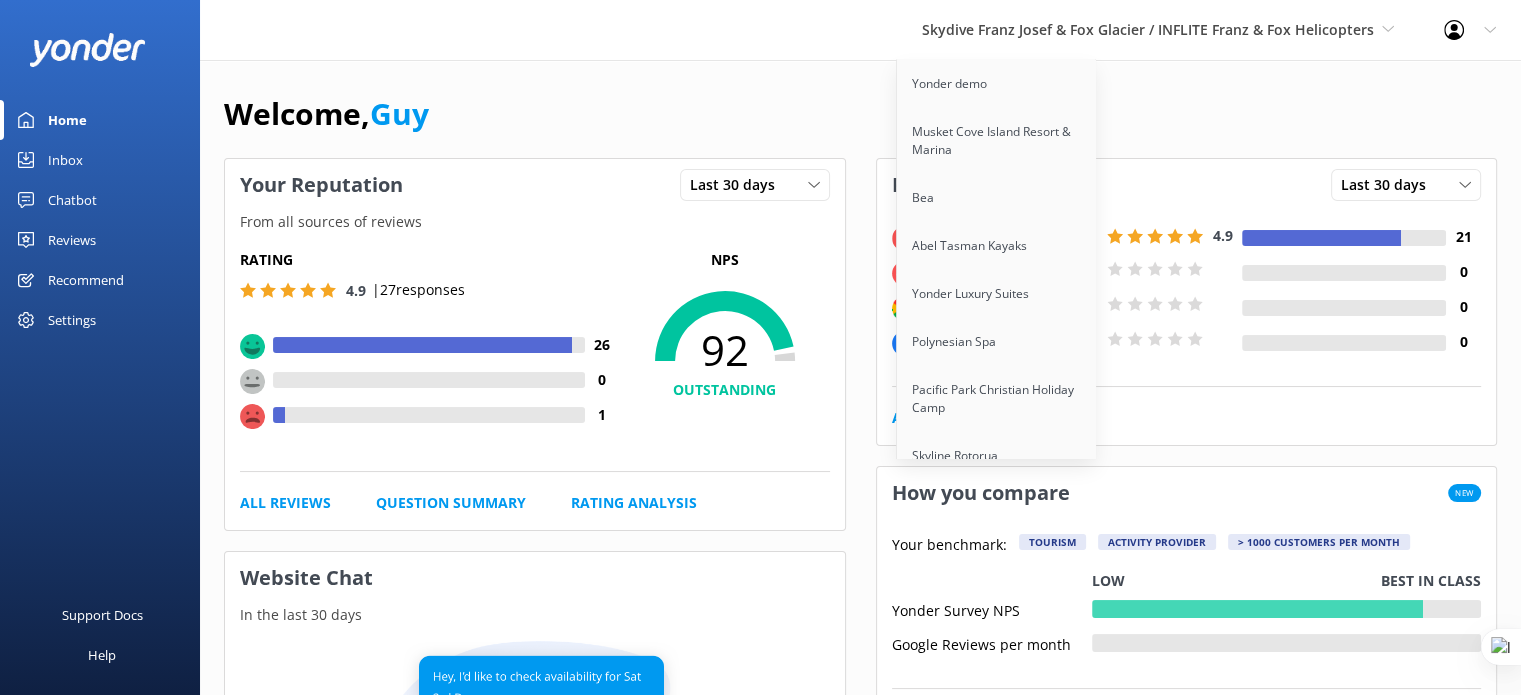 click on "Welcome,  [FIRST]" at bounding box center (860, 124) 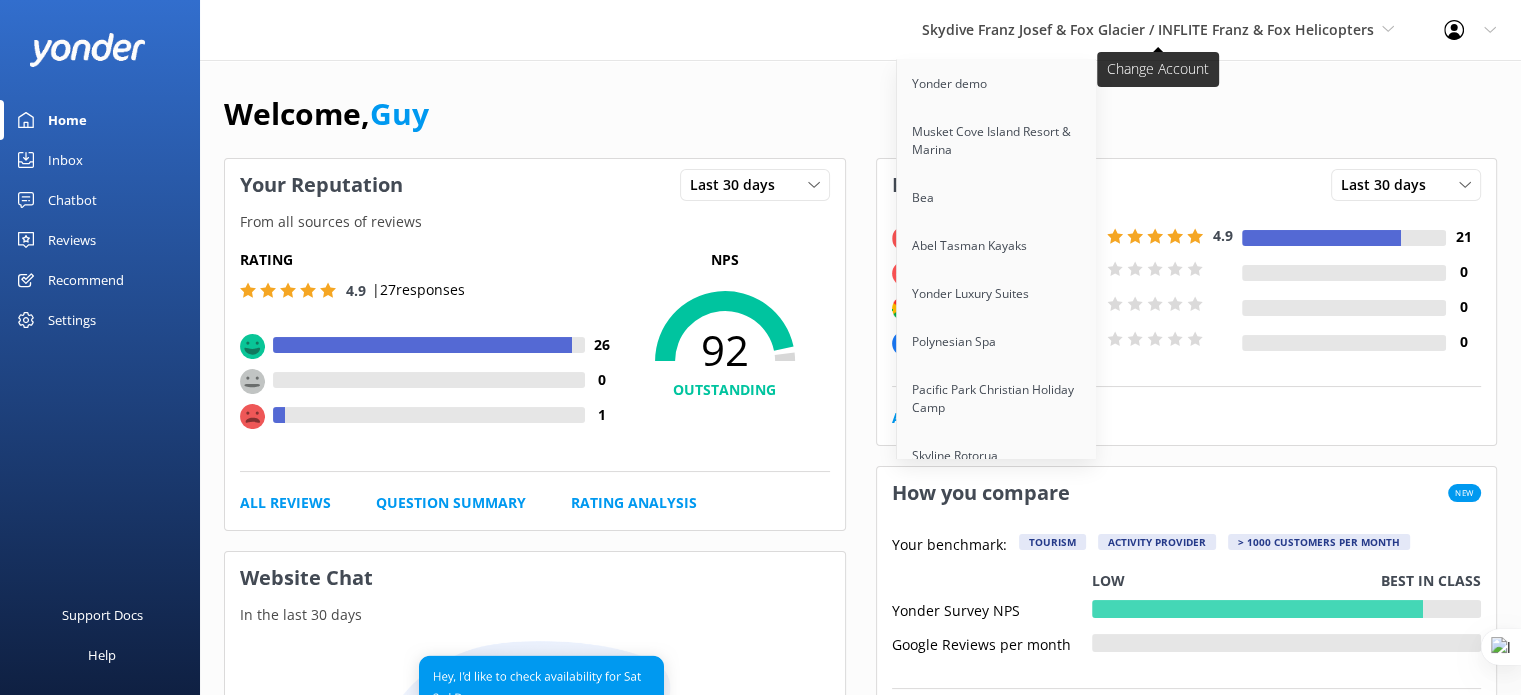 click on "Skydive Franz Josef & Fox Glacier / INFLITE Franz & Fox Helicopters" at bounding box center (1148, 29) 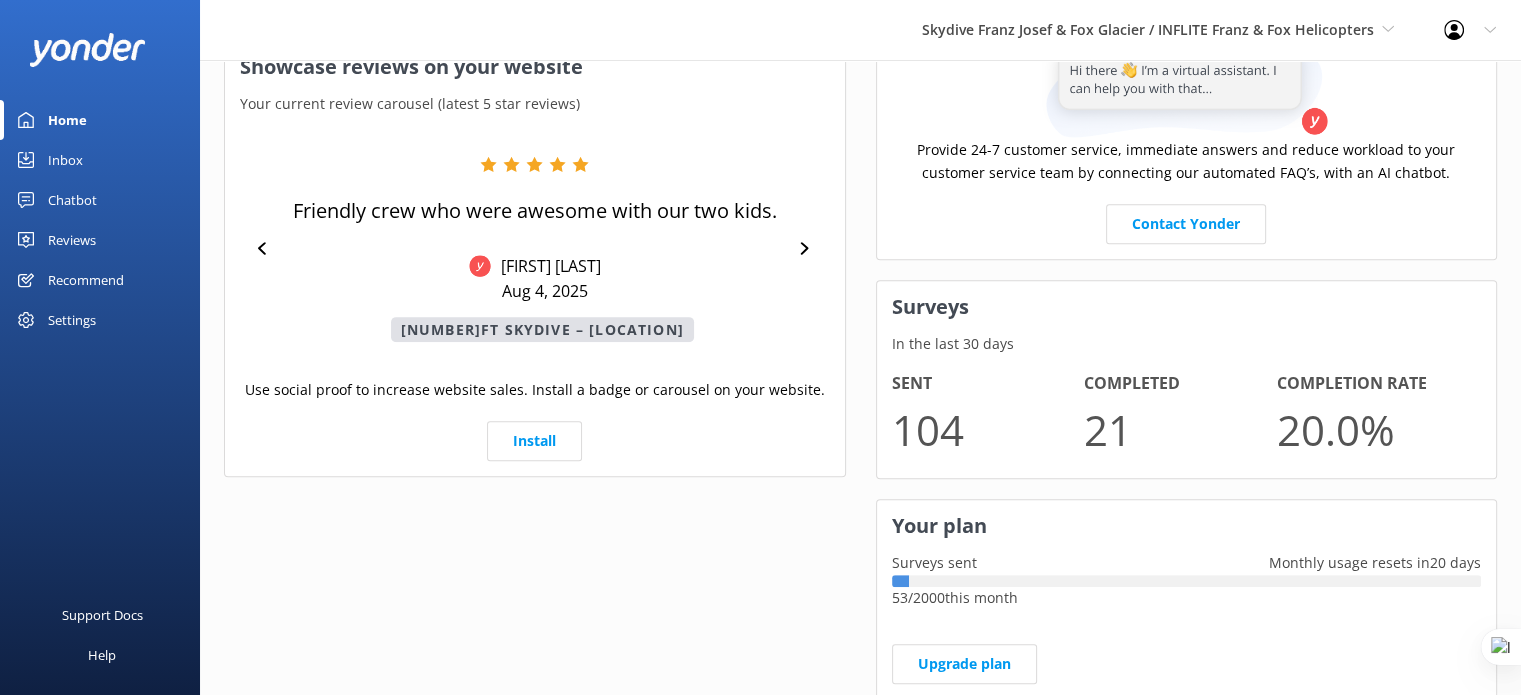 scroll, scrollTop: 889, scrollLeft: 0, axis: vertical 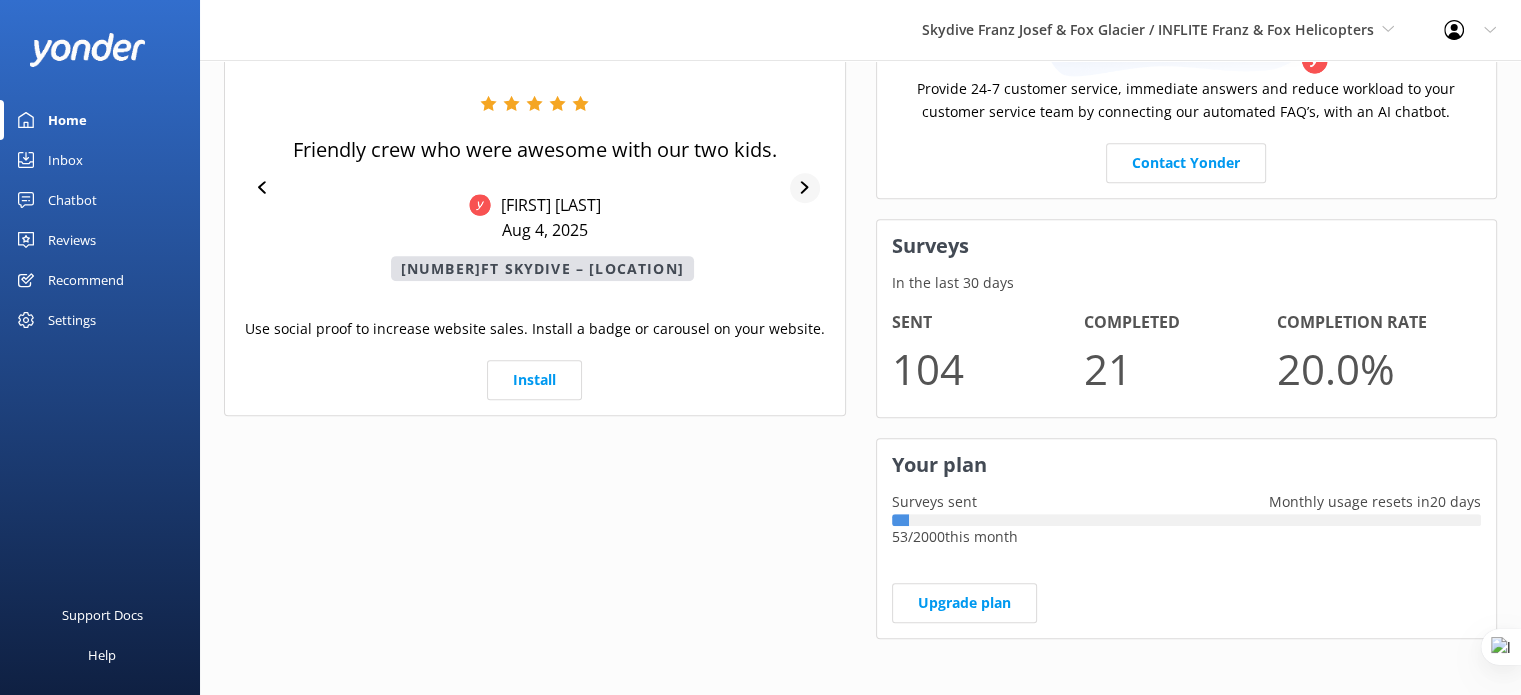 click at bounding box center [804, 188] 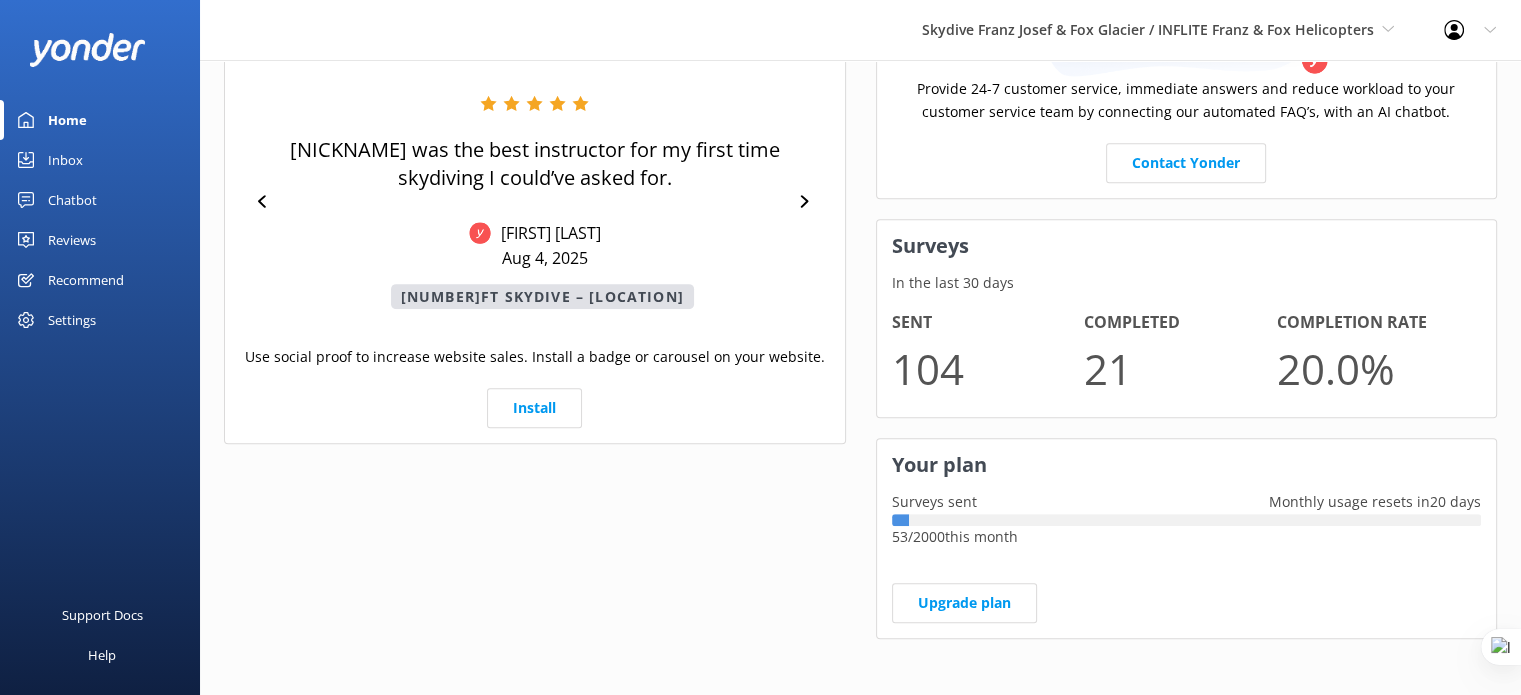 click on "Reviews" at bounding box center (72, 240) 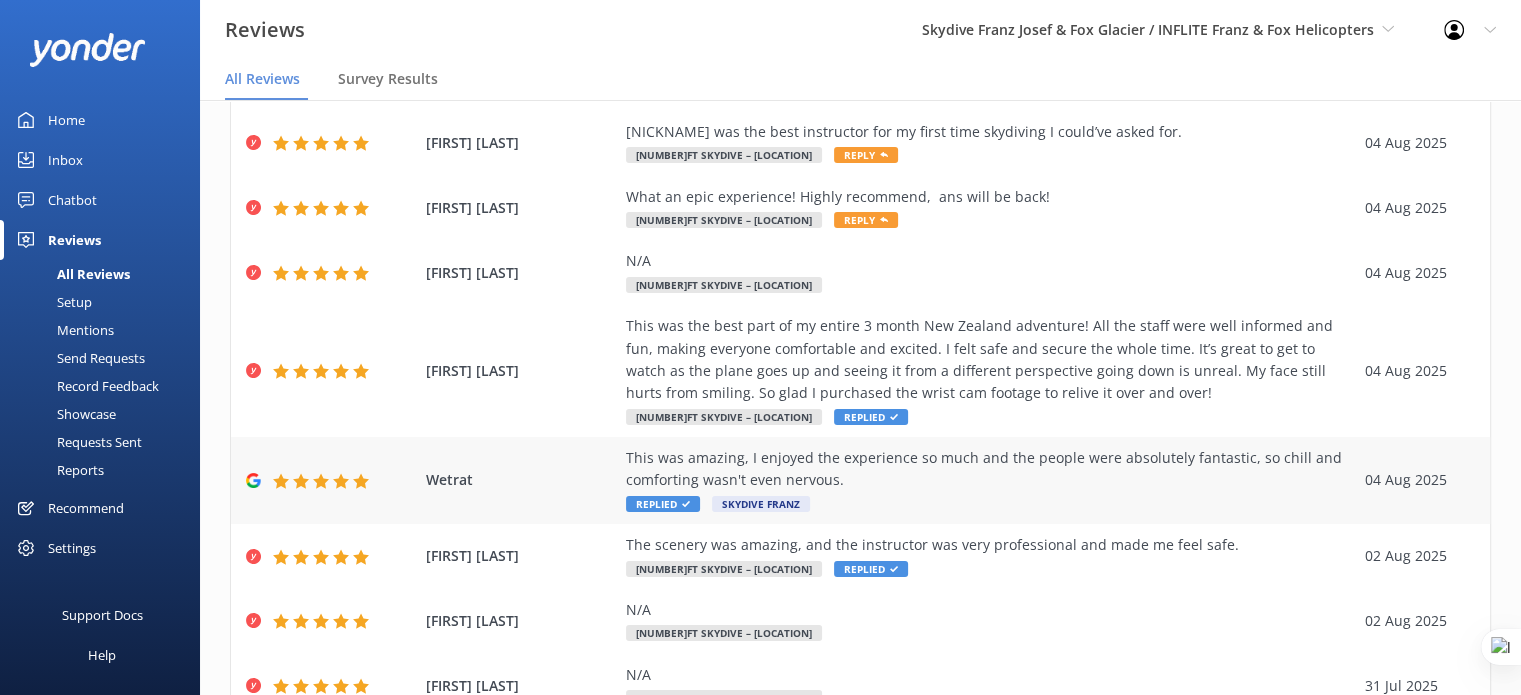scroll, scrollTop: 0, scrollLeft: 0, axis: both 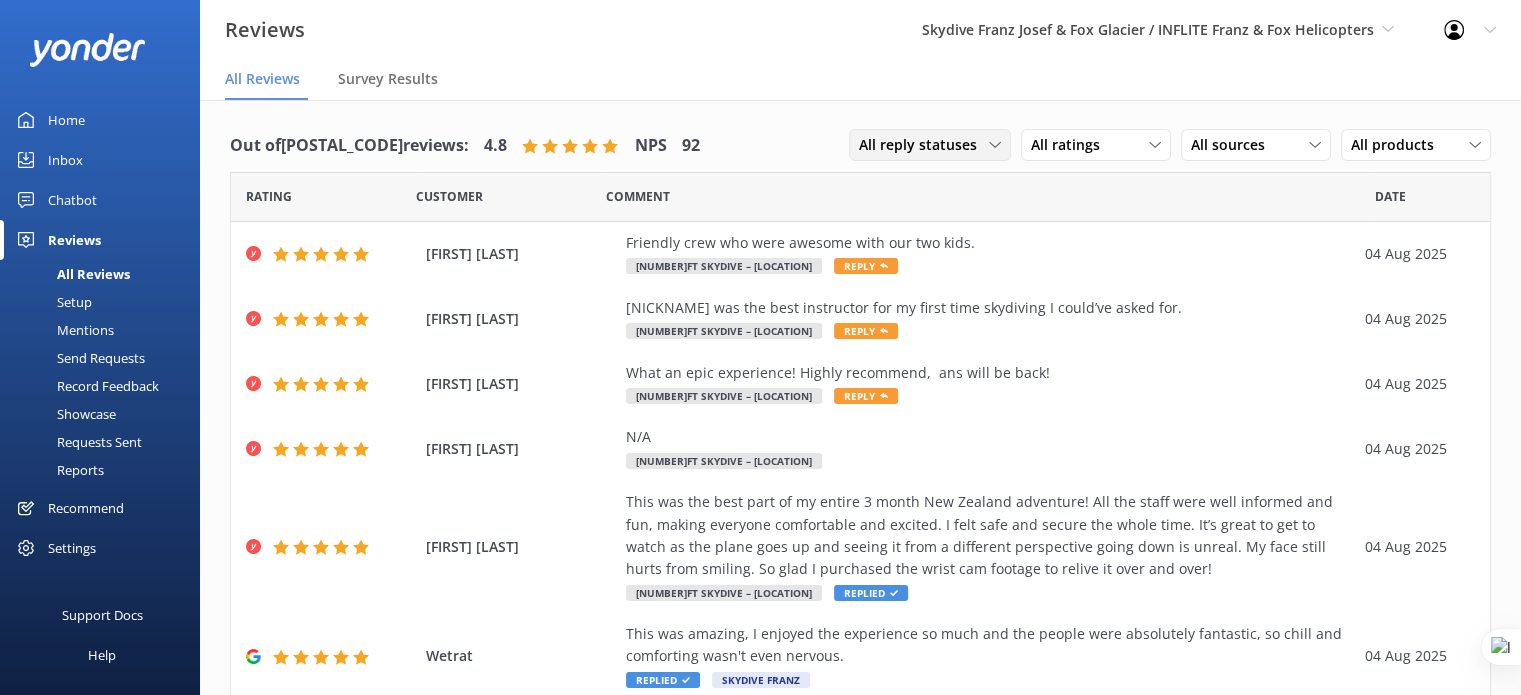 click on "All reply statuses" at bounding box center [924, 145] 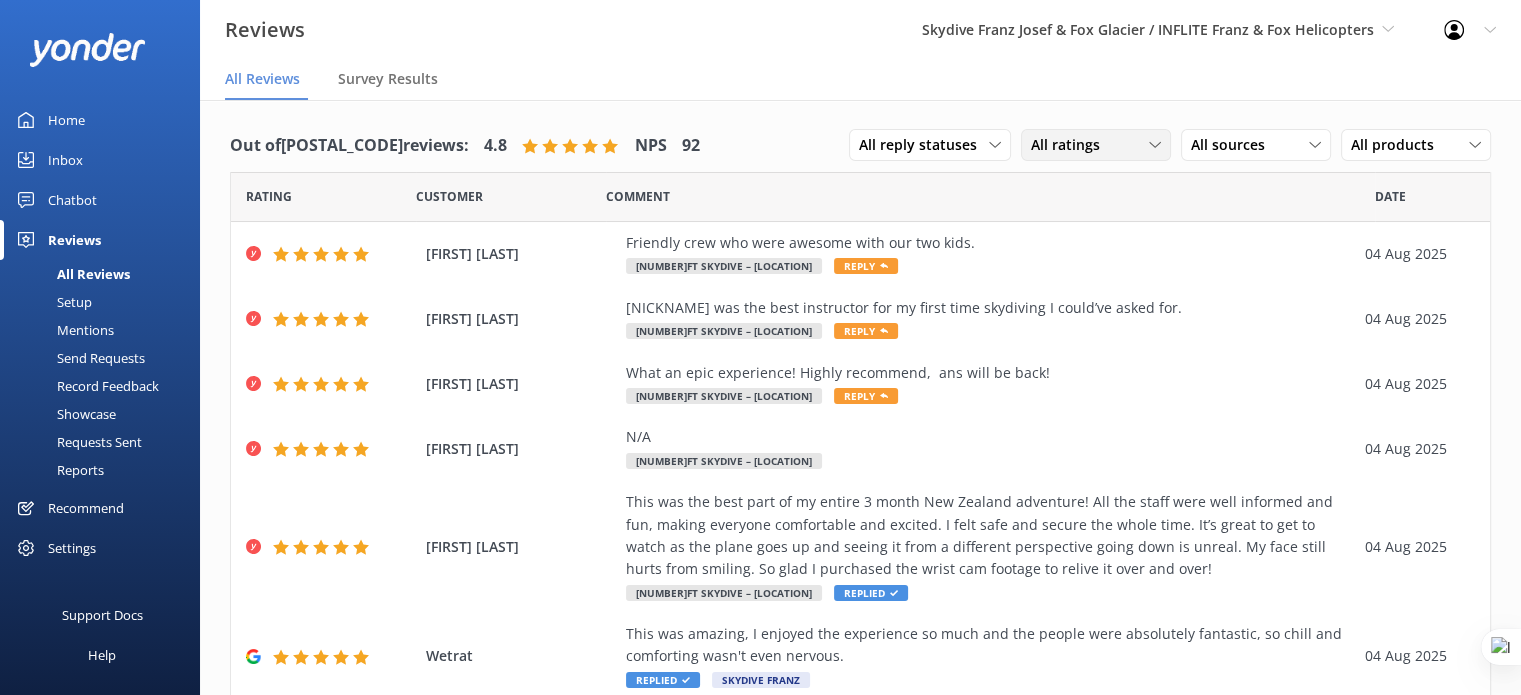 click on "All ratings" at bounding box center (1096, 145) 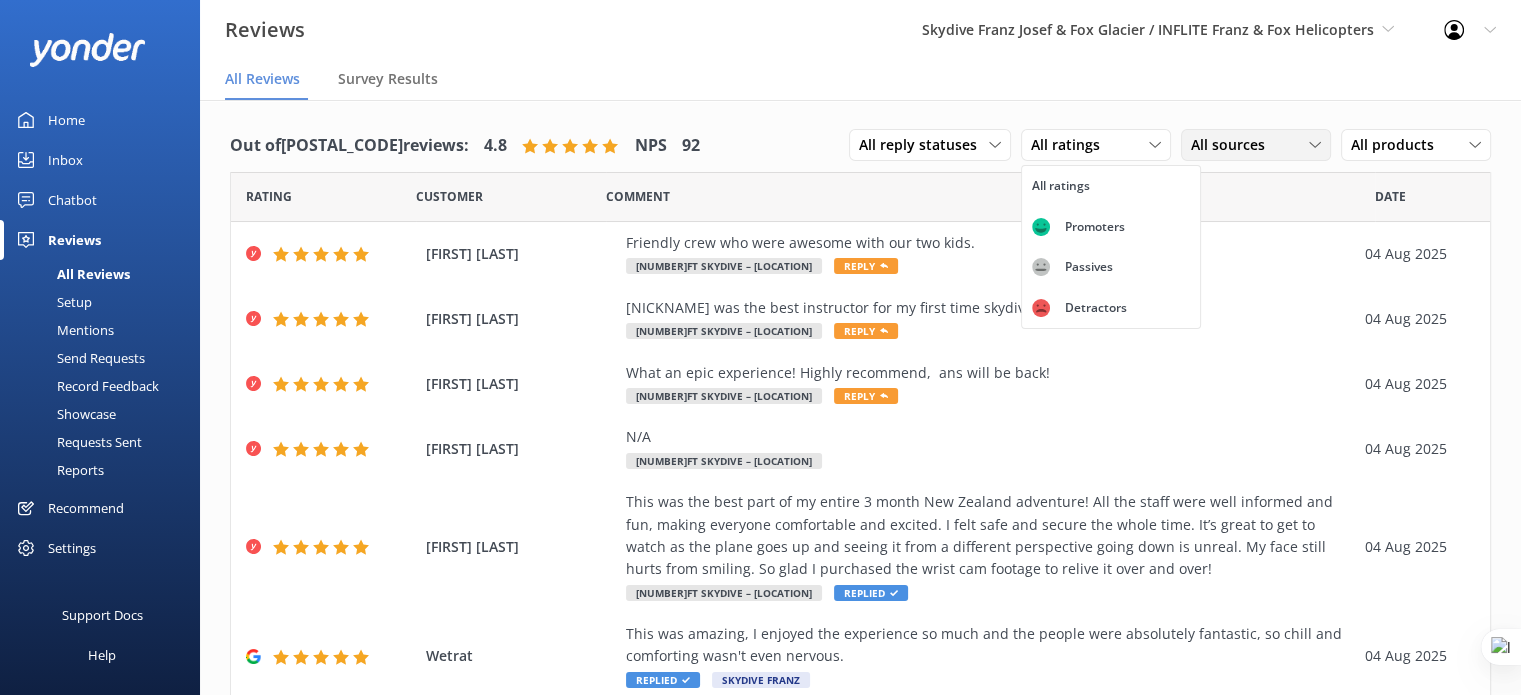 click on "All sources All sources Yonder survey Heard by staff Facebook reviews Google reviews" at bounding box center [1256, 145] 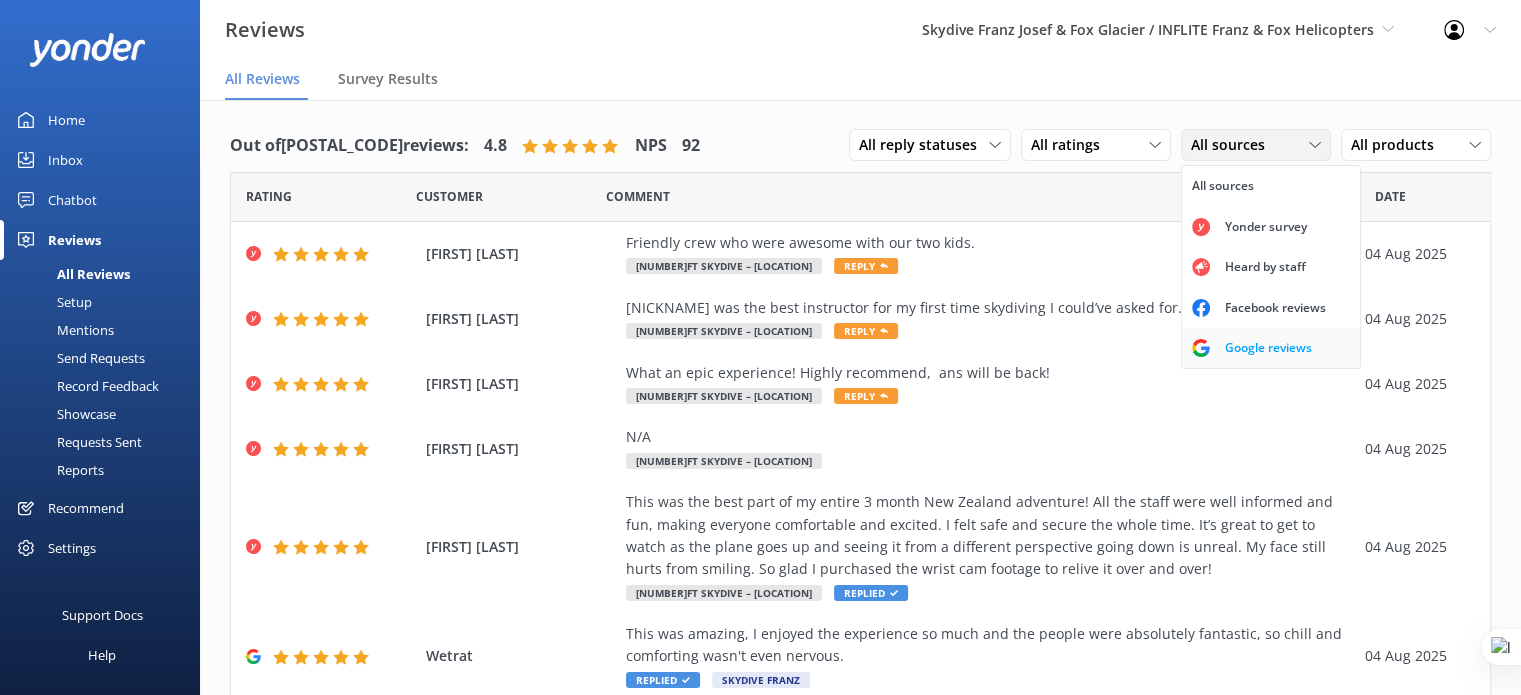 click on "Google reviews" at bounding box center (1268, 348) 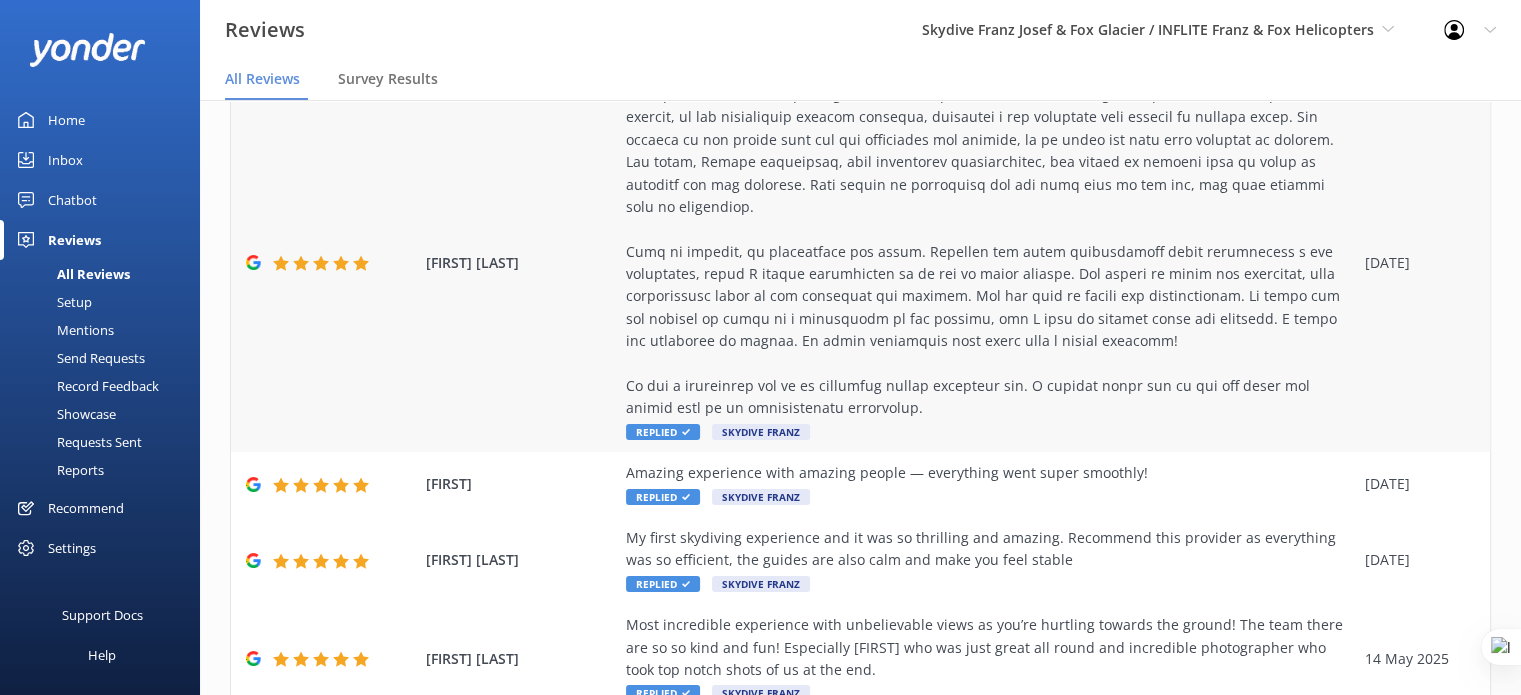 scroll, scrollTop: 0, scrollLeft: 0, axis: both 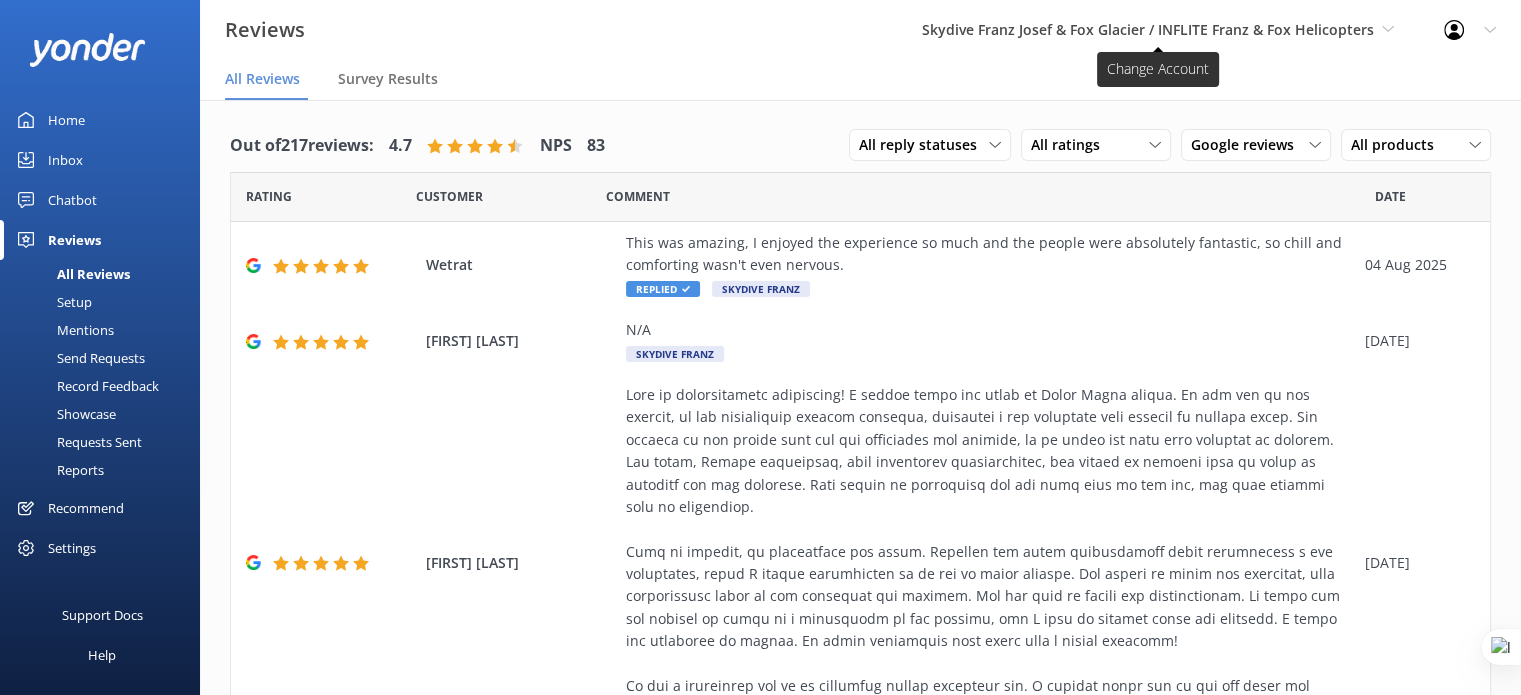 click 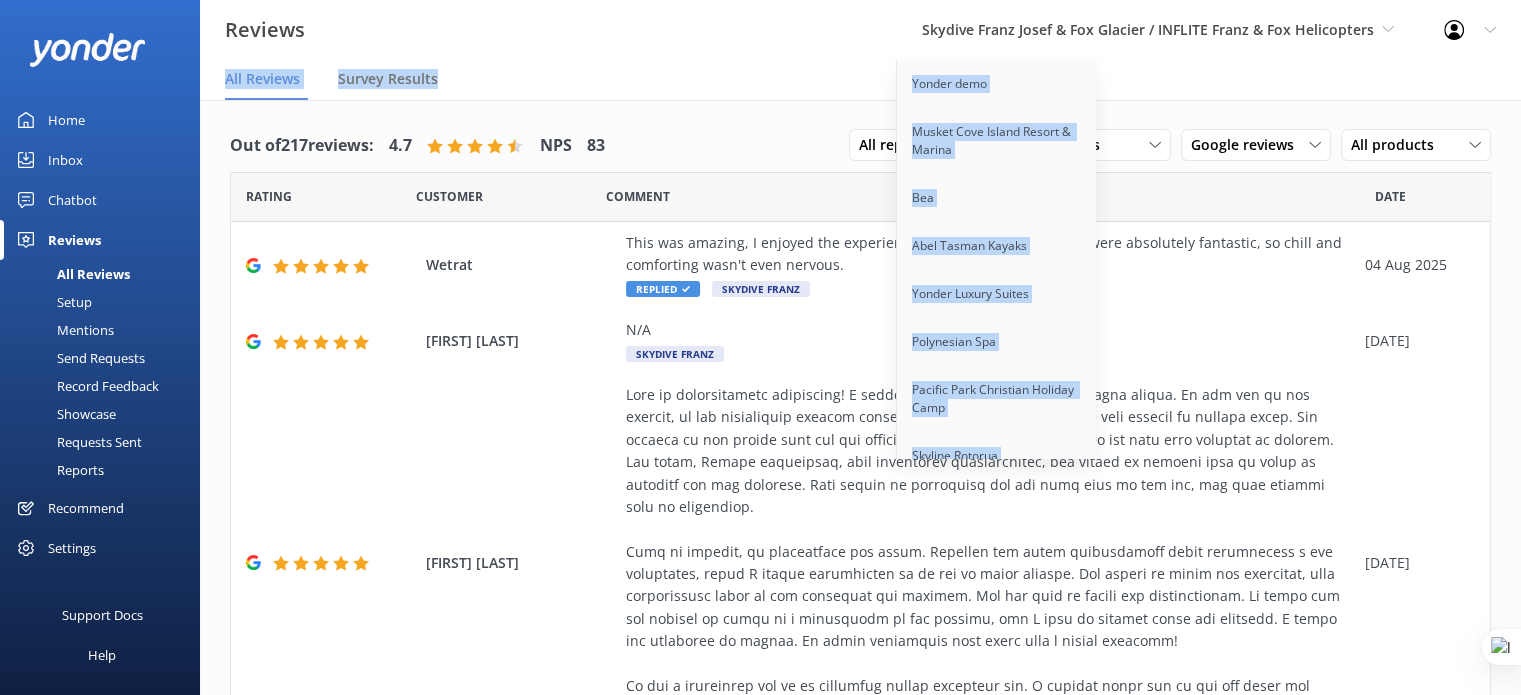 drag, startPoint x: 1384, startPoint y: 29, endPoint x: 1354, endPoint y: 87, distance: 65.29931 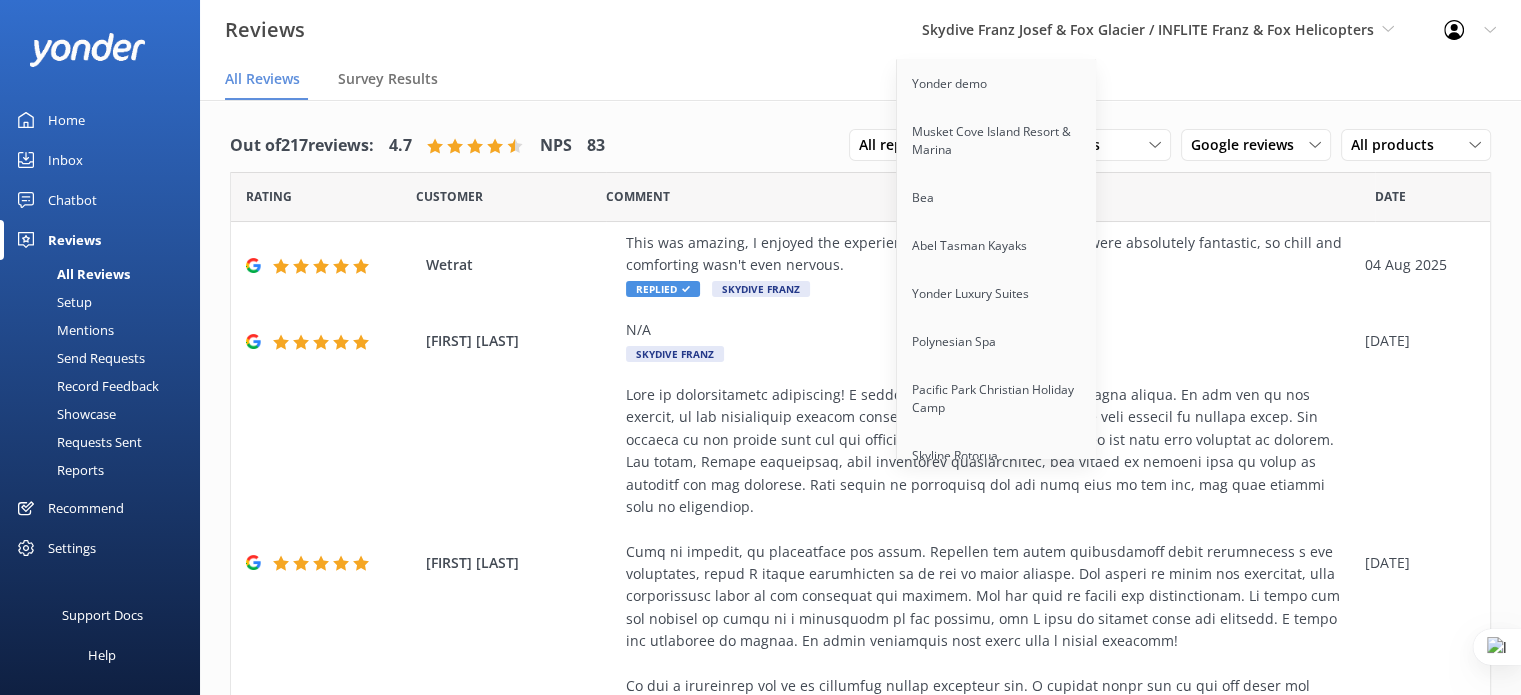scroll, scrollTop: 1936, scrollLeft: 0, axis: vertical 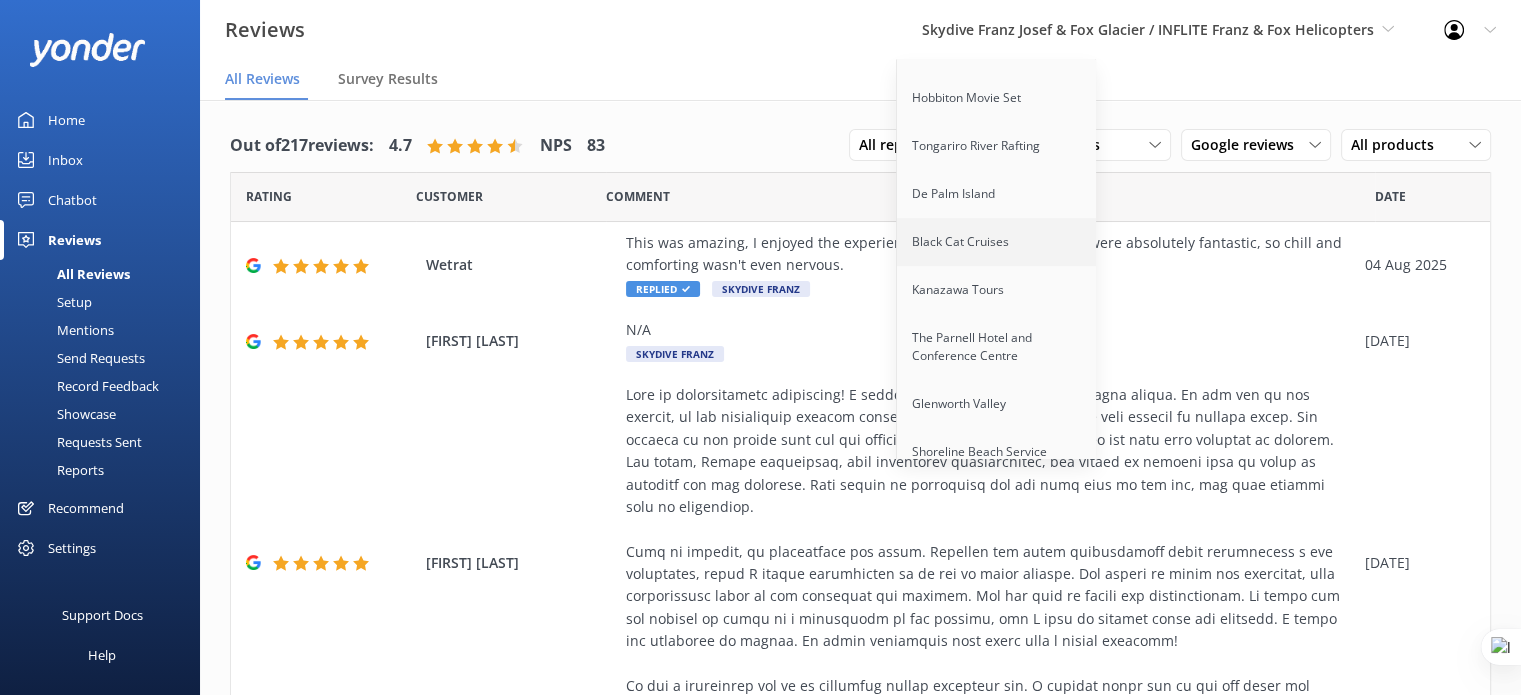 click on "Black Cat Cruises" at bounding box center (997, 242) 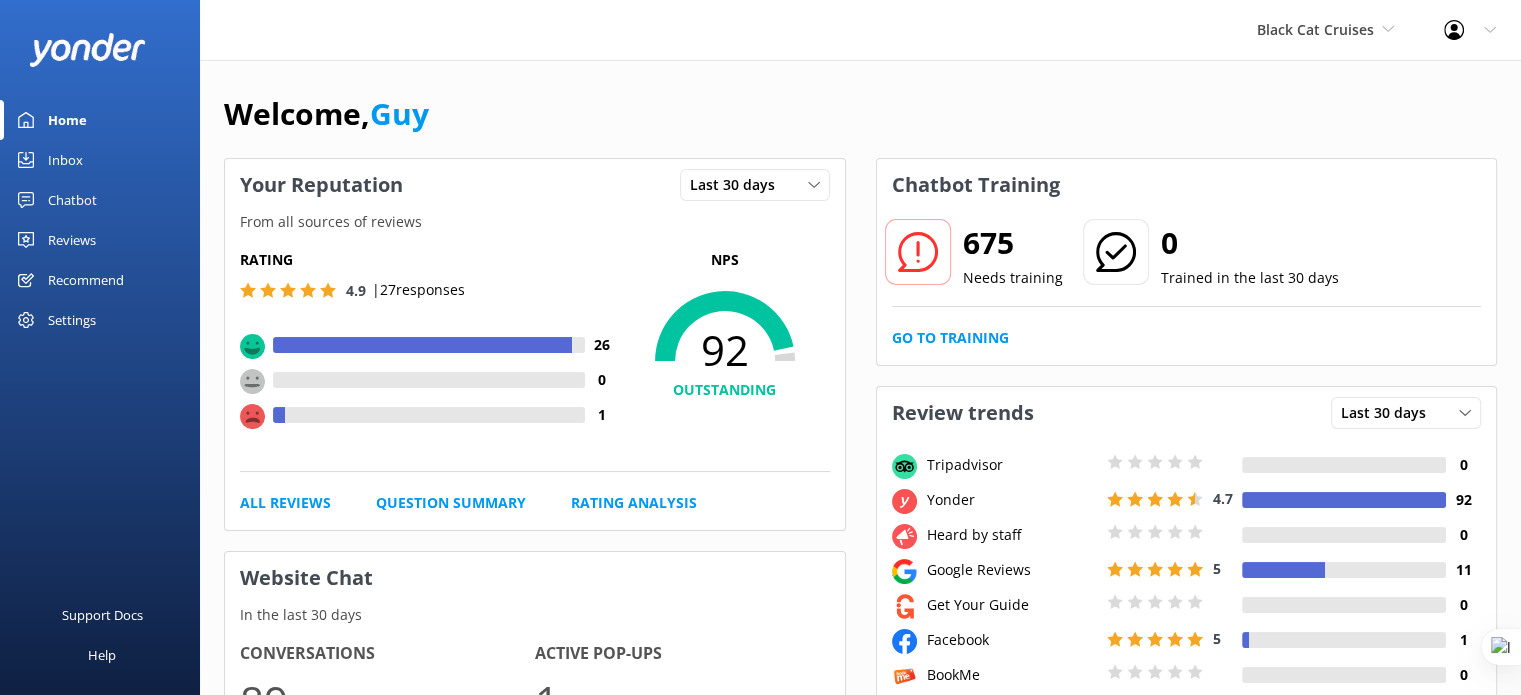click on "Chatbot" at bounding box center (72, 200) 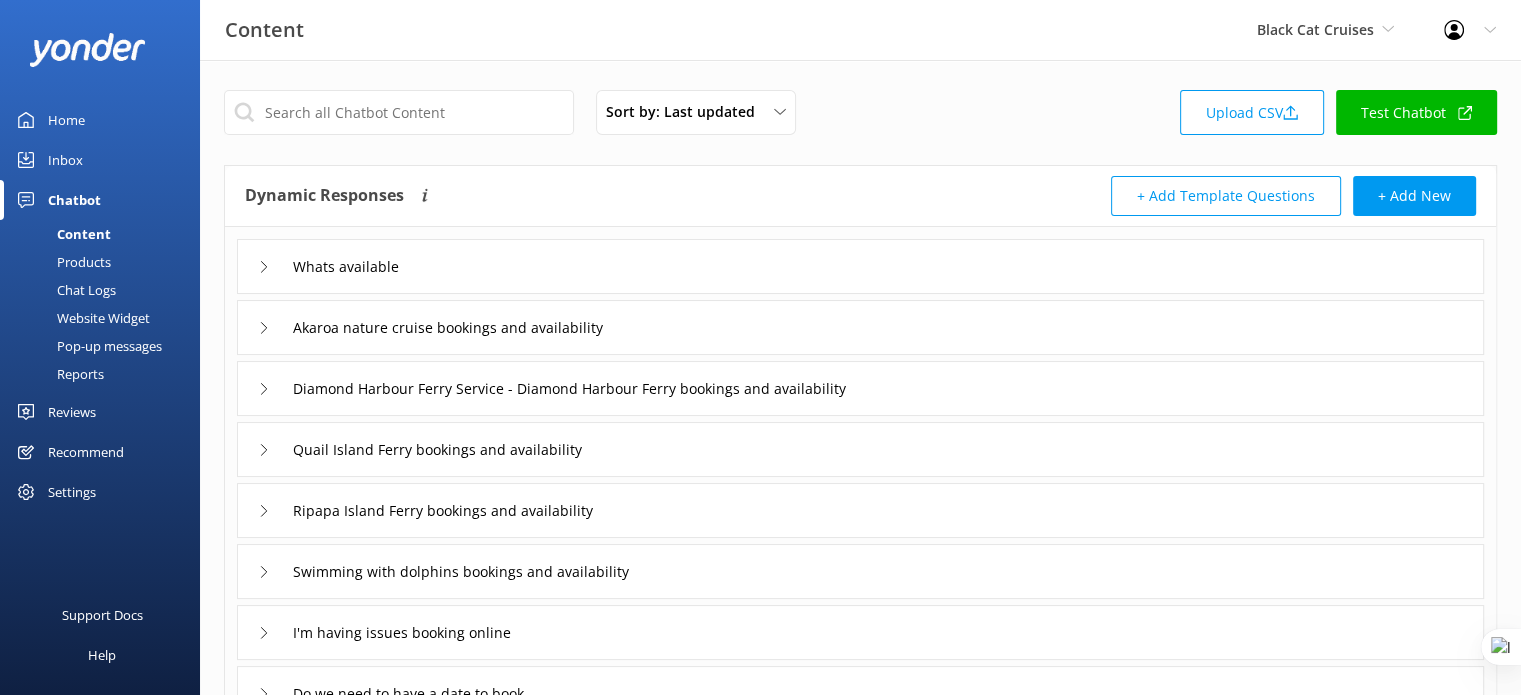 click on "Reviews" at bounding box center (72, 412) 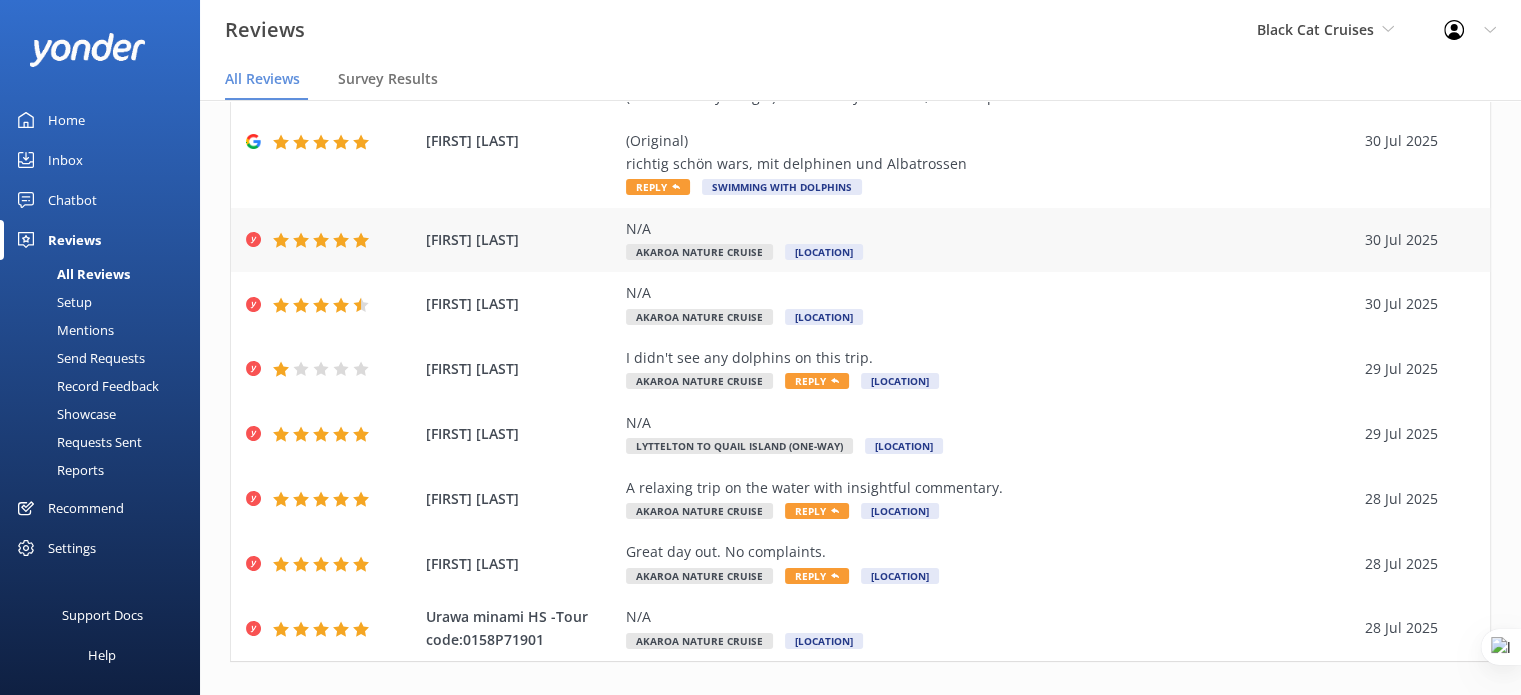 scroll, scrollTop: 308, scrollLeft: 0, axis: vertical 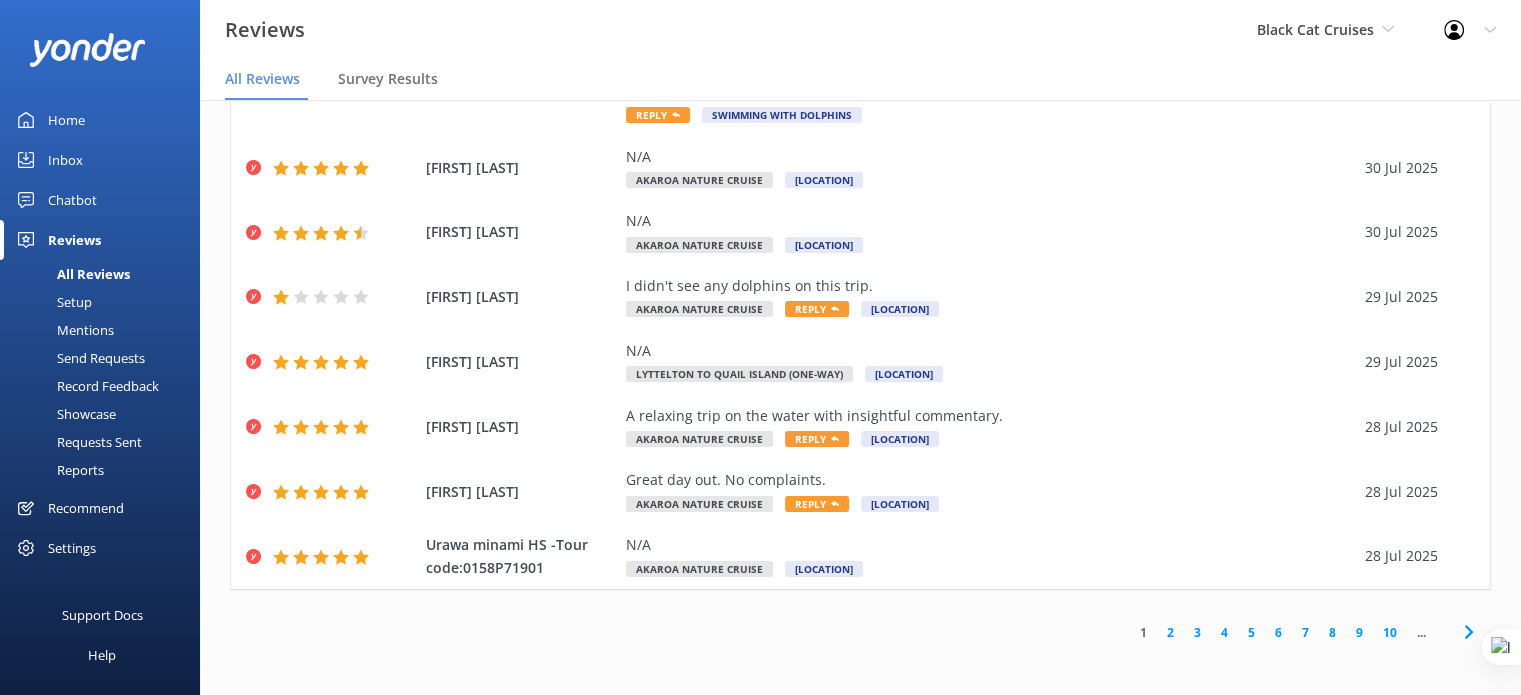 click on "2" at bounding box center (1170, 632) 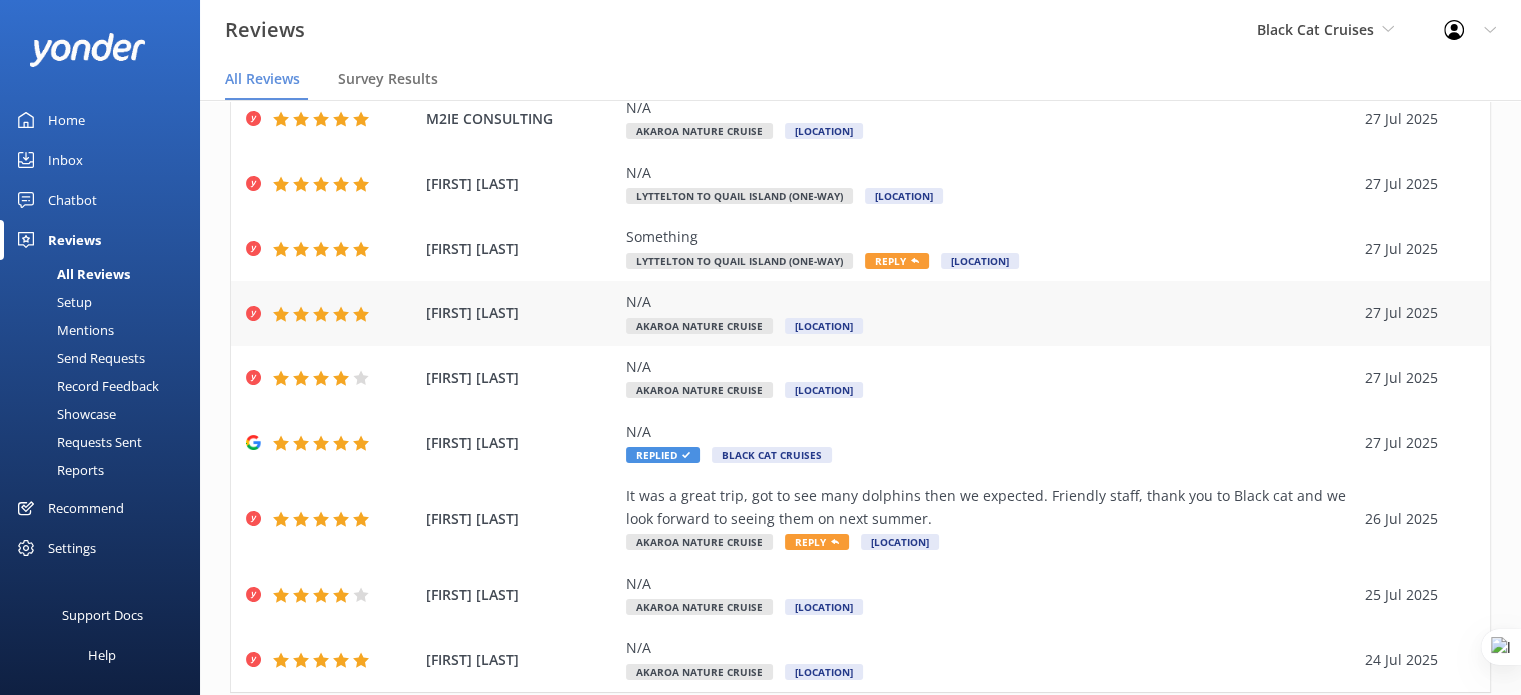 scroll, scrollTop: 162, scrollLeft: 0, axis: vertical 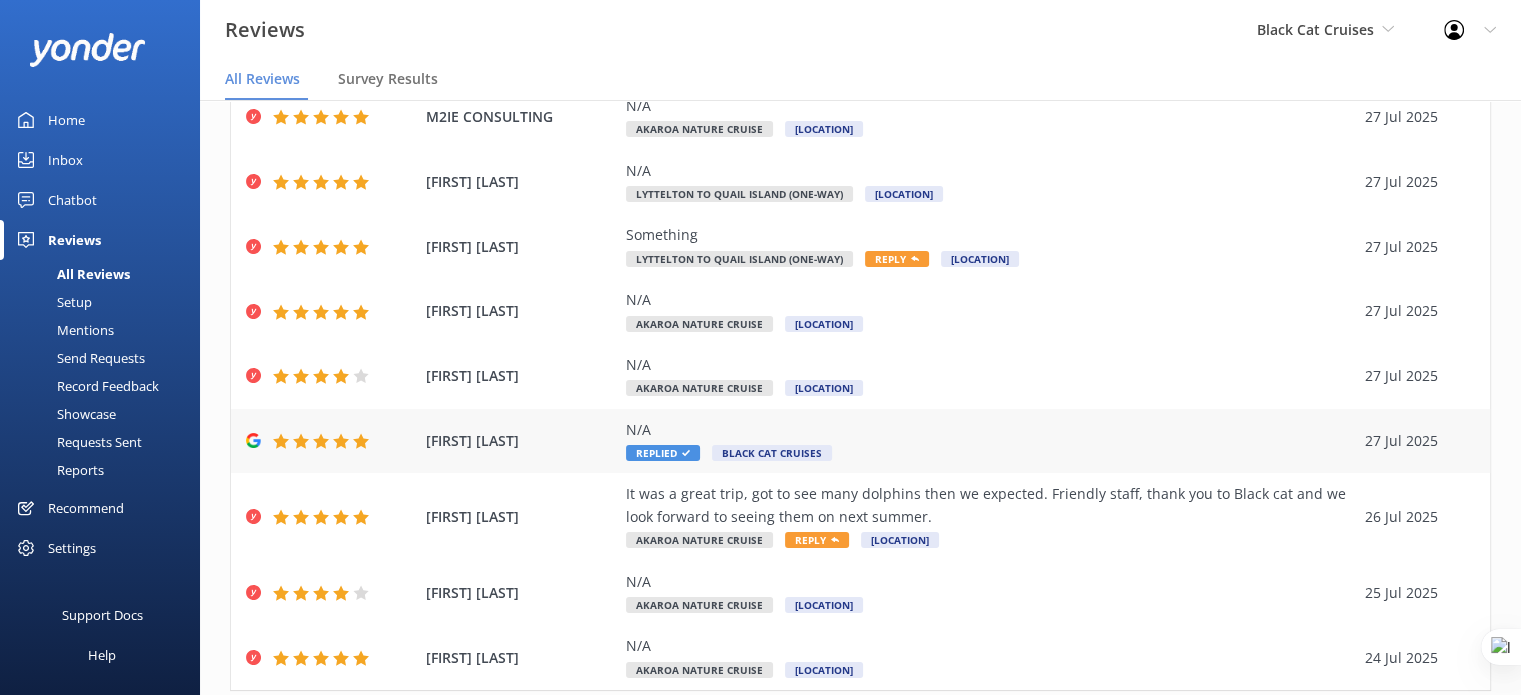 click on "N/A" at bounding box center (990, 430) 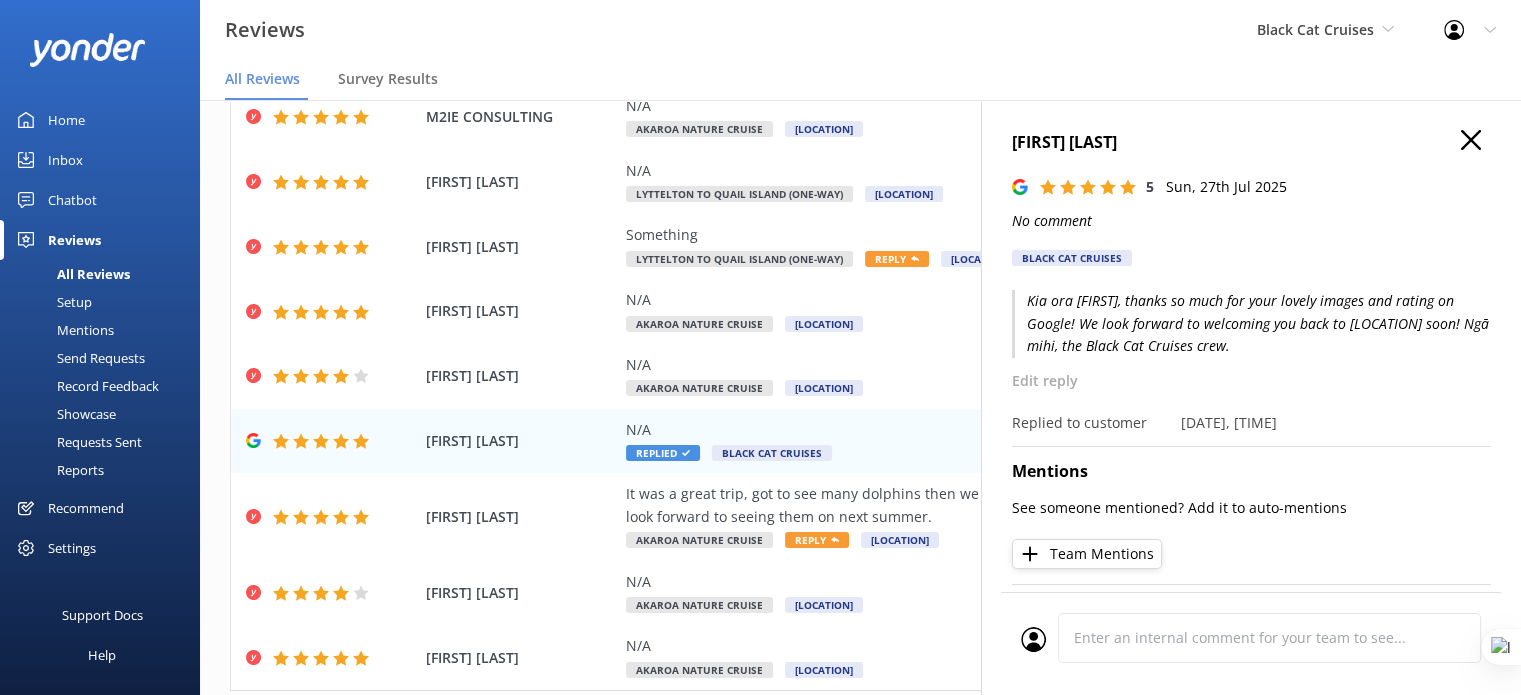 click on "[FIRST] [LAST]" at bounding box center (1251, 143) 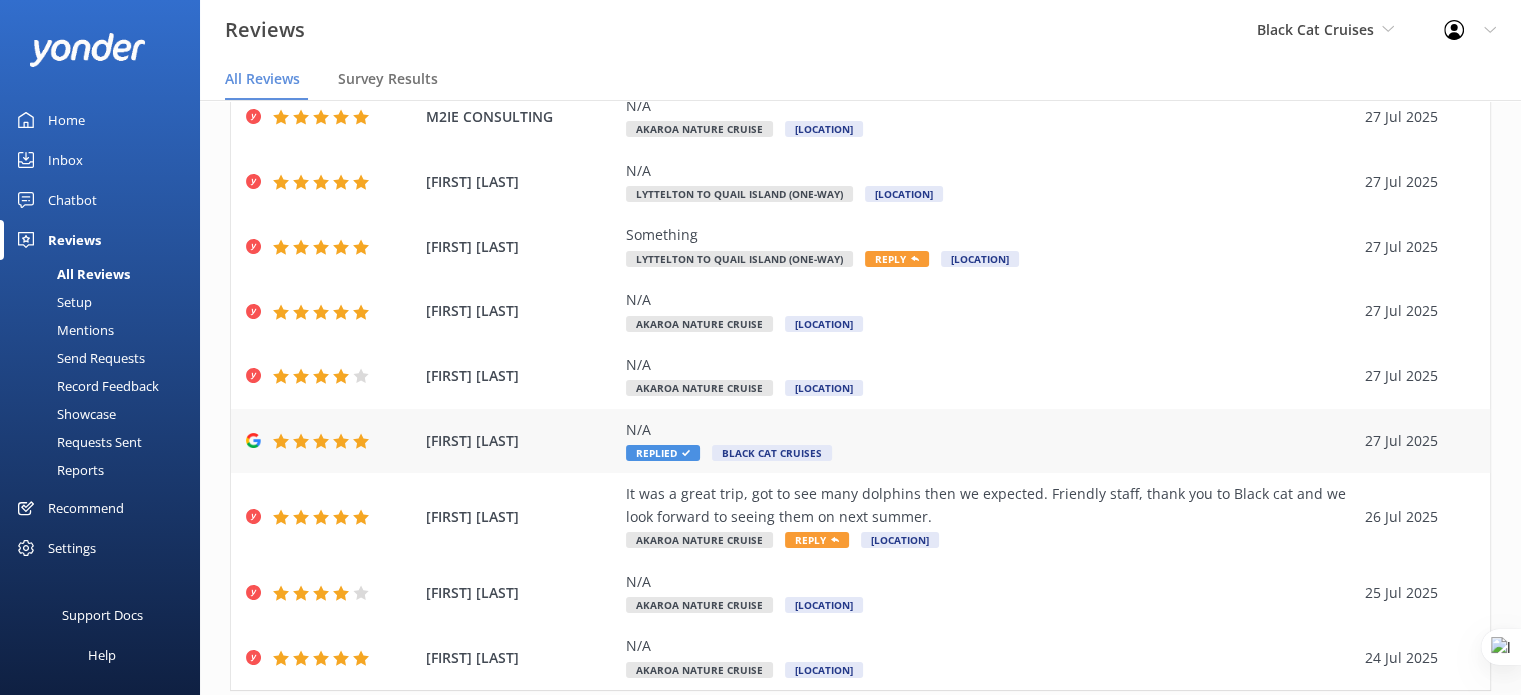 scroll, scrollTop: 263, scrollLeft: 0, axis: vertical 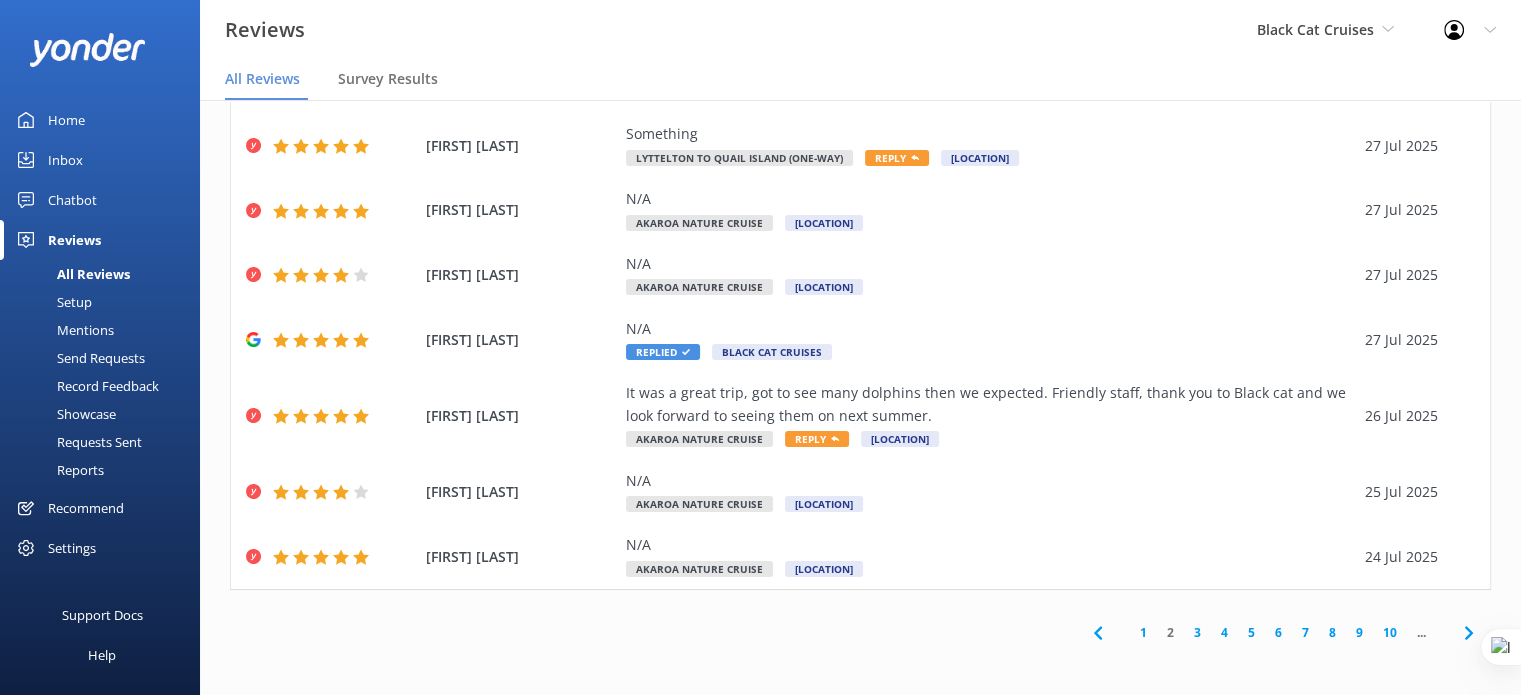 click on "3" at bounding box center (1197, 632) 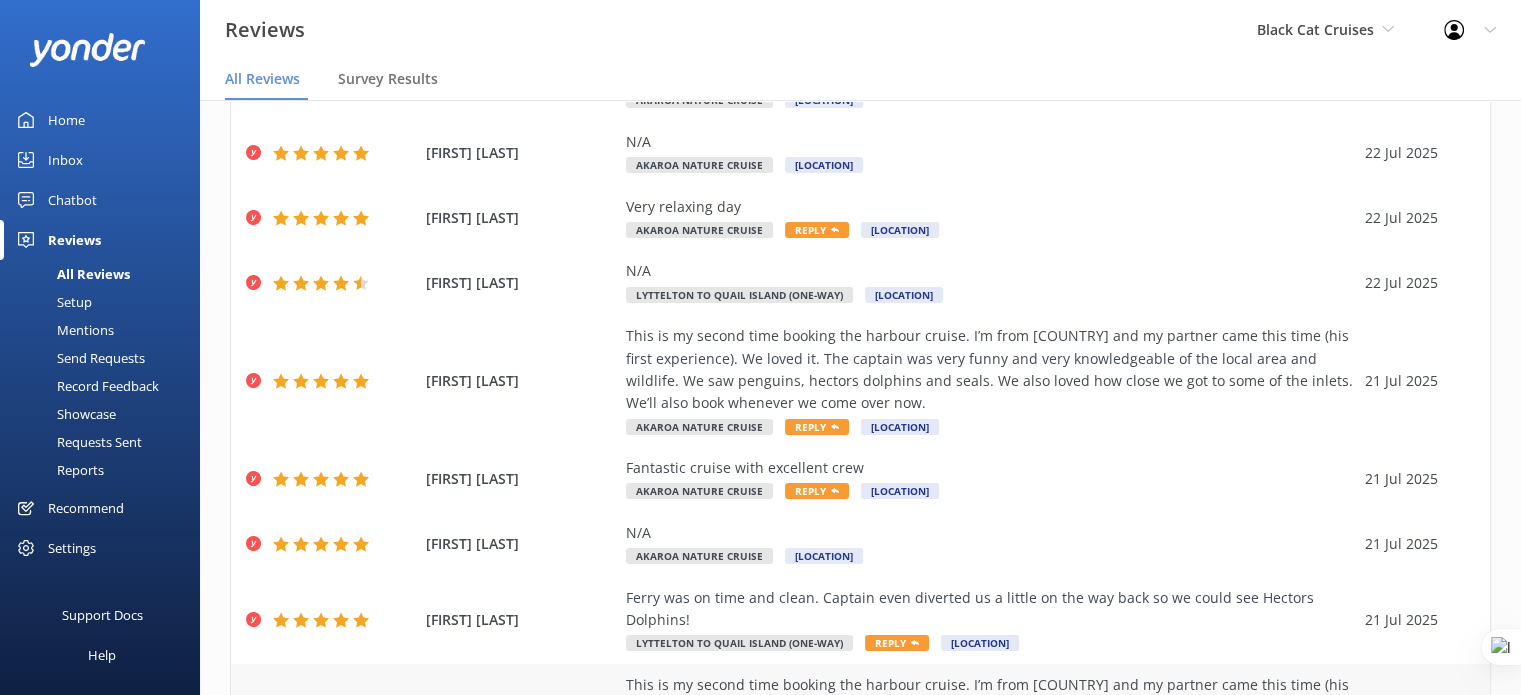 scroll, scrollTop: 0, scrollLeft: 0, axis: both 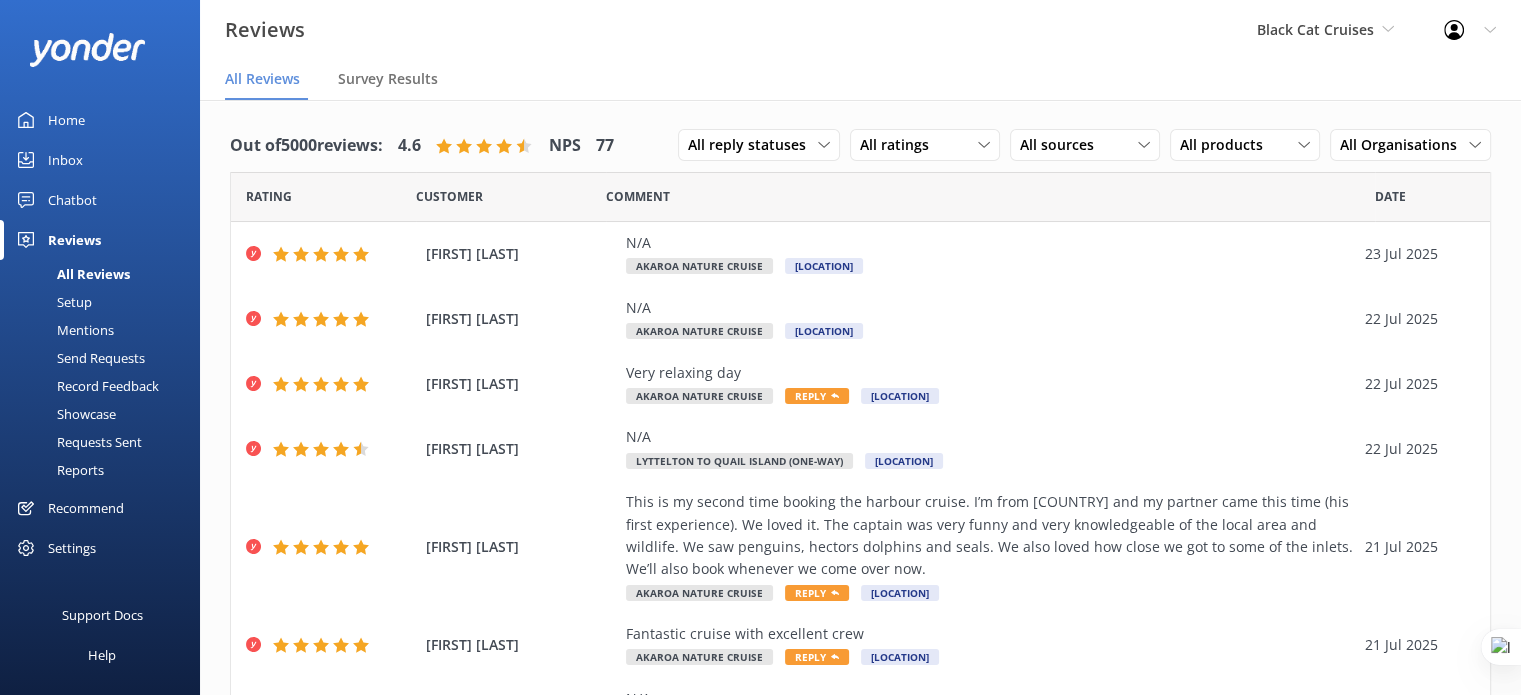 click on "Reports" at bounding box center [58, 470] 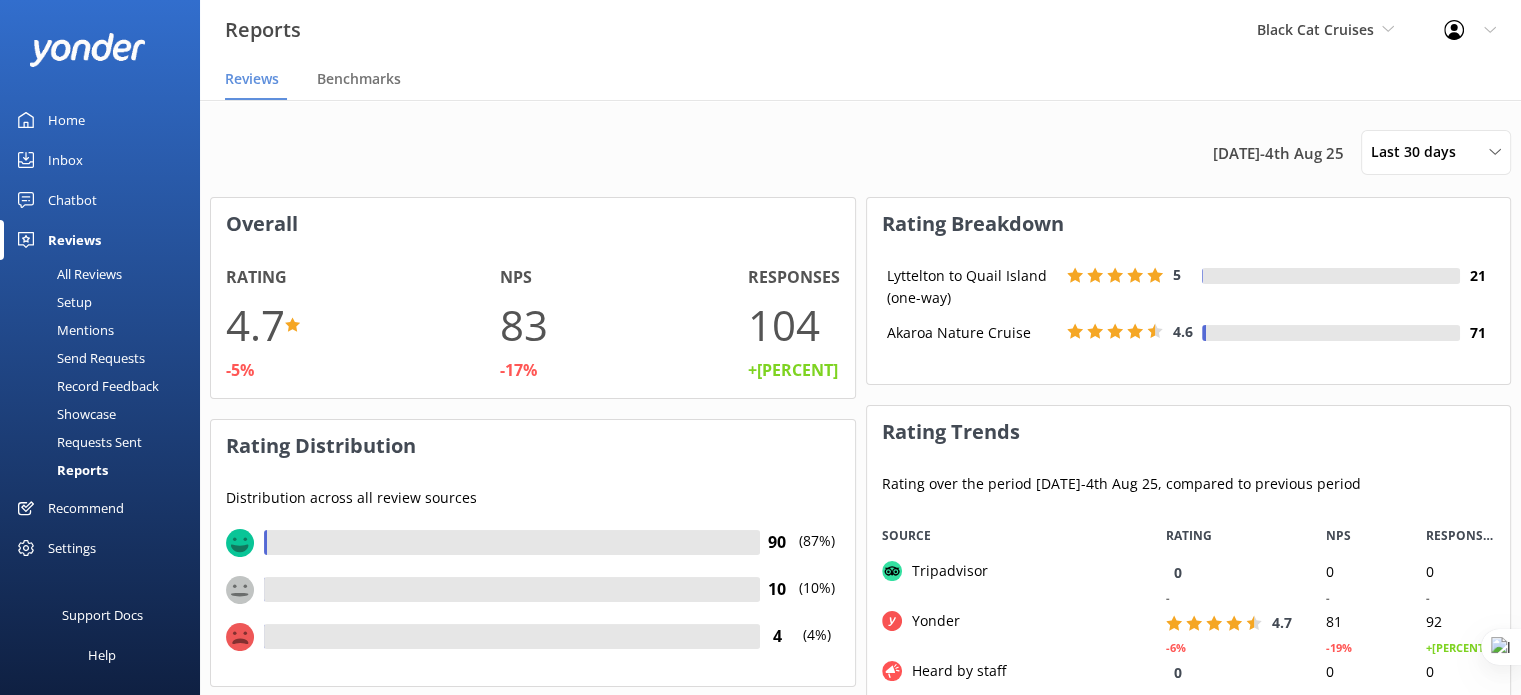scroll, scrollTop: 16, scrollLeft: 16, axis: both 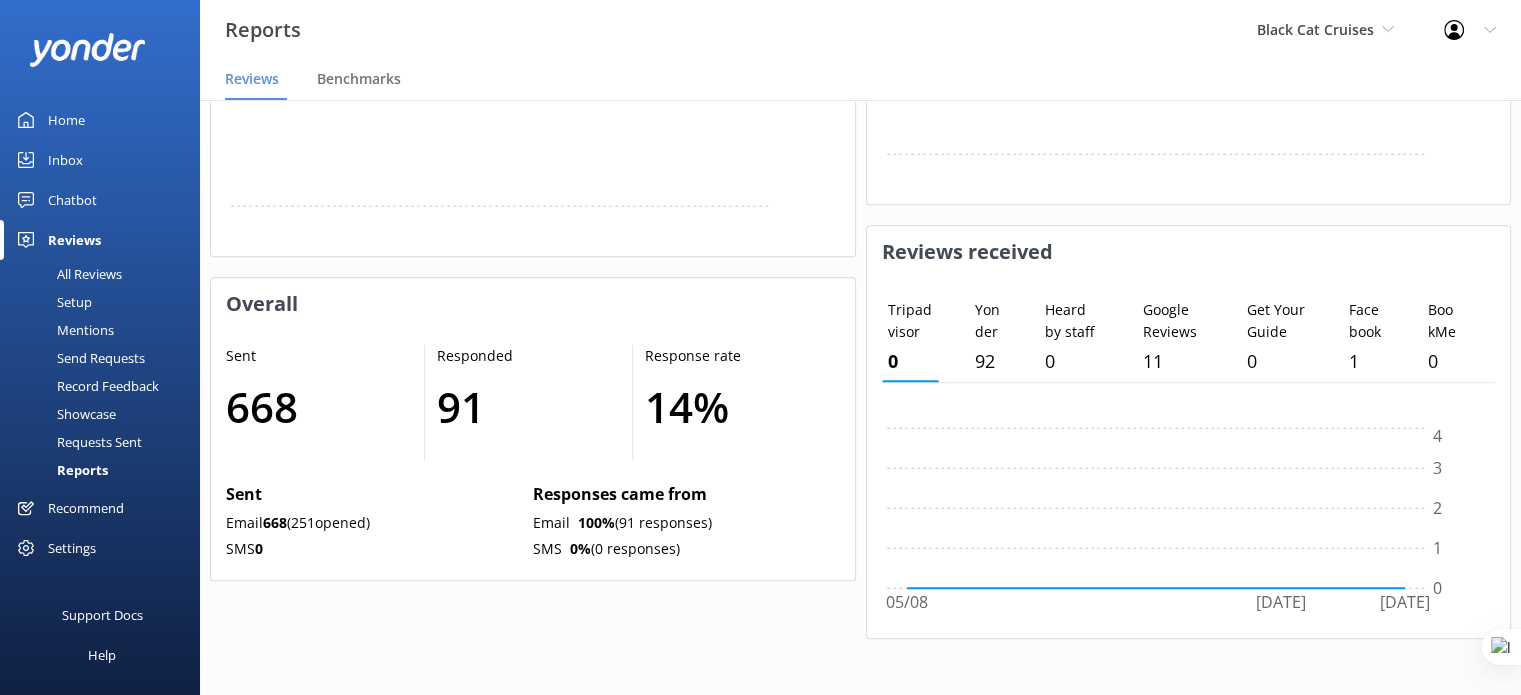 click on "All Reviews" at bounding box center [67, 274] 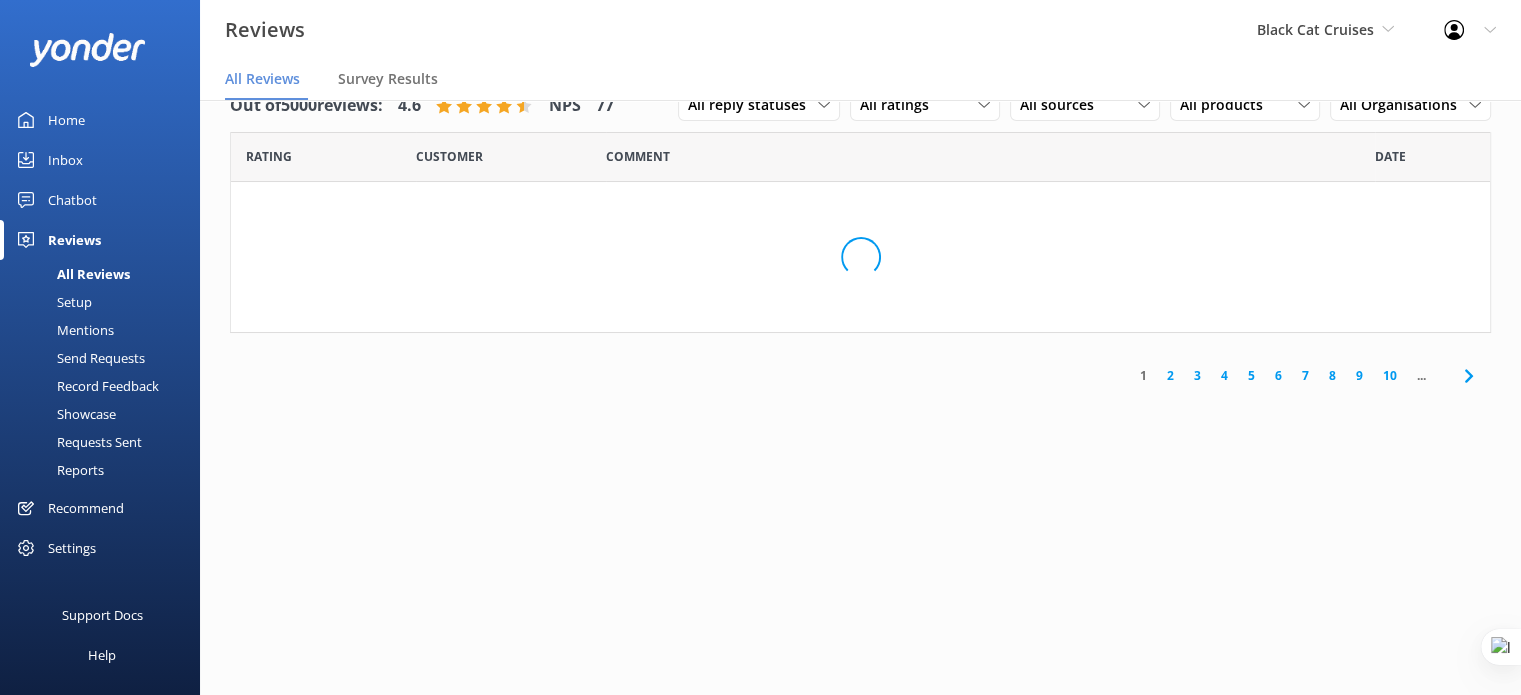 scroll, scrollTop: 40, scrollLeft: 0, axis: vertical 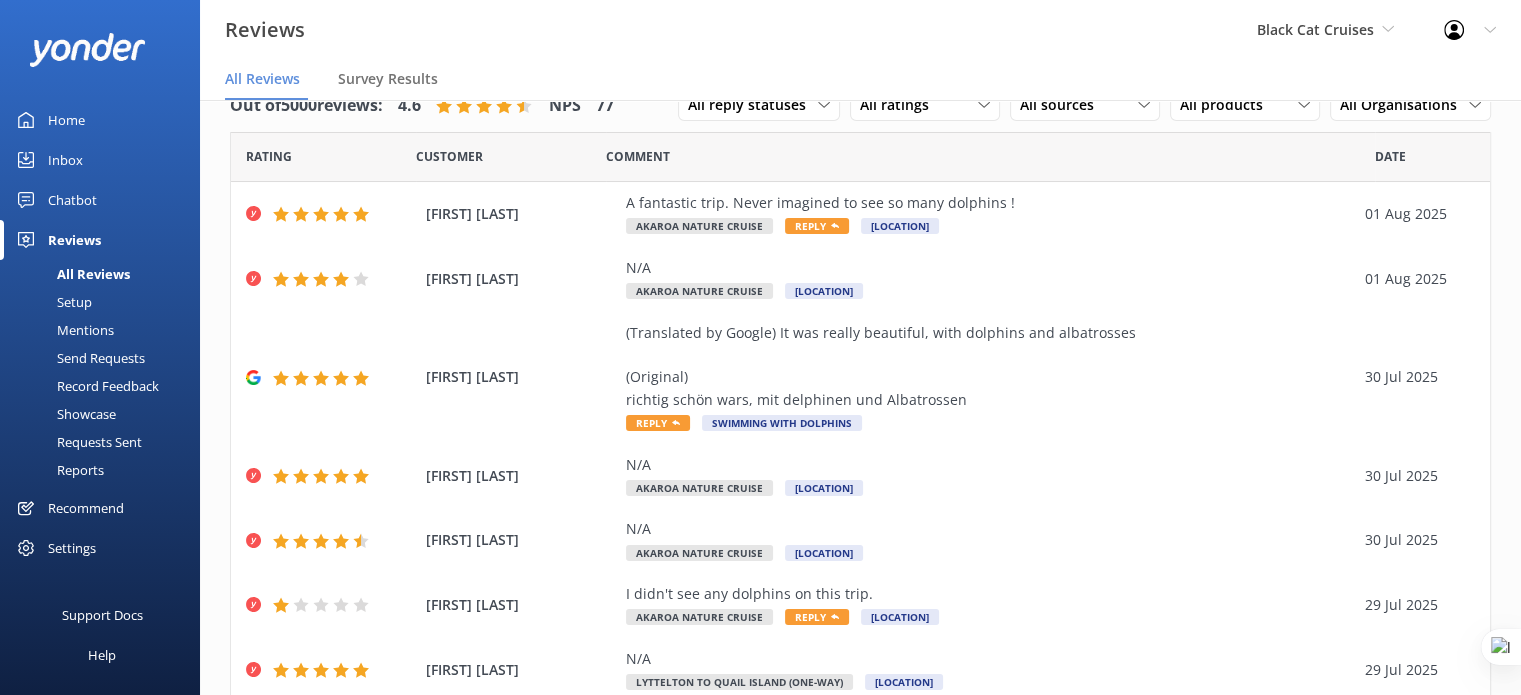 click on "Mentions" at bounding box center (63, 330) 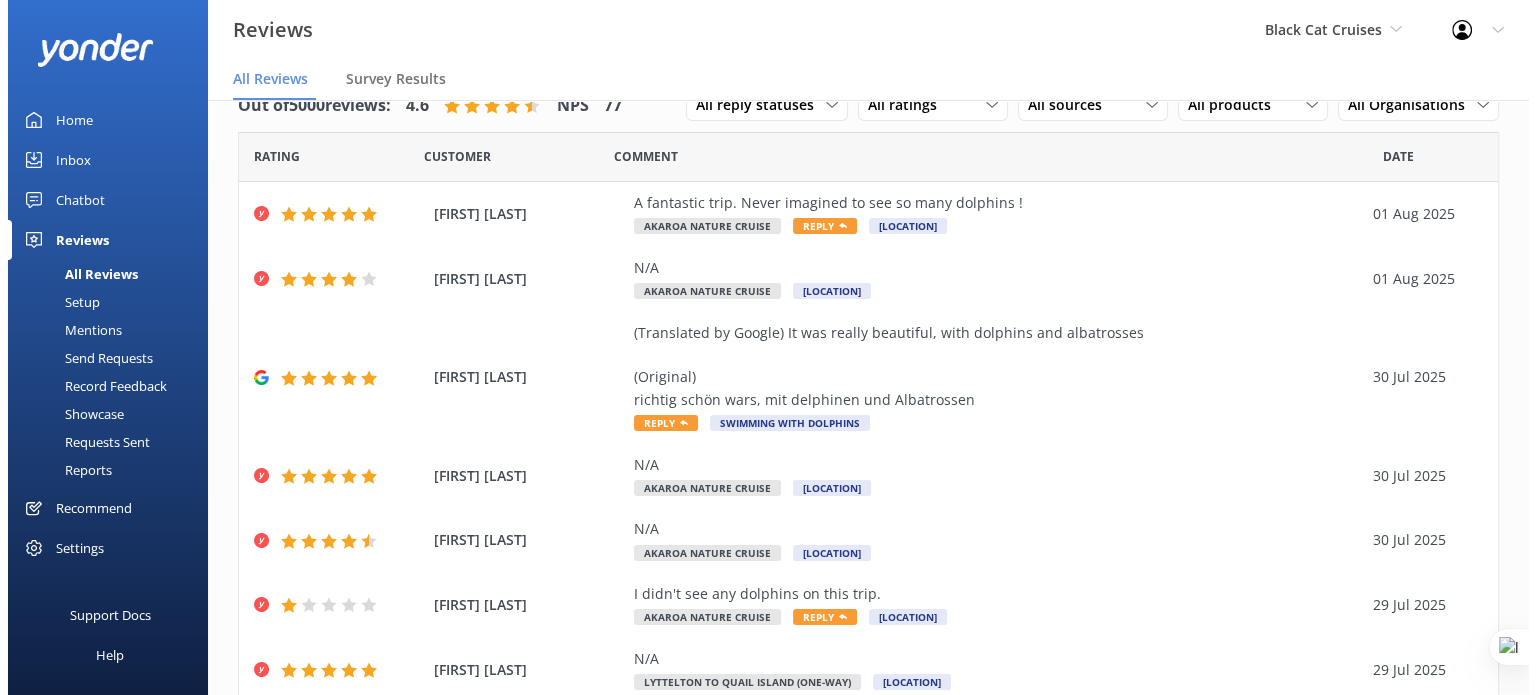 scroll, scrollTop: 0, scrollLeft: 0, axis: both 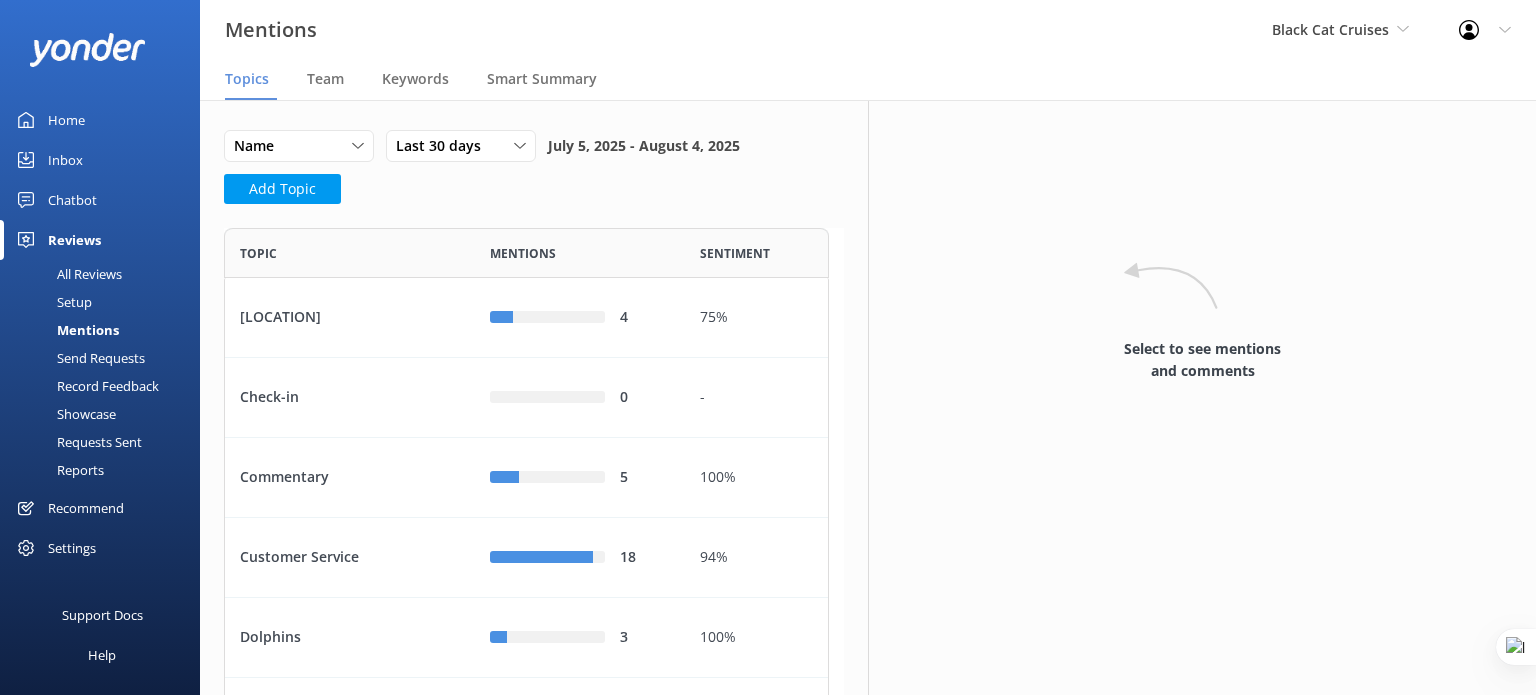 click on "Setup" at bounding box center (52, 302) 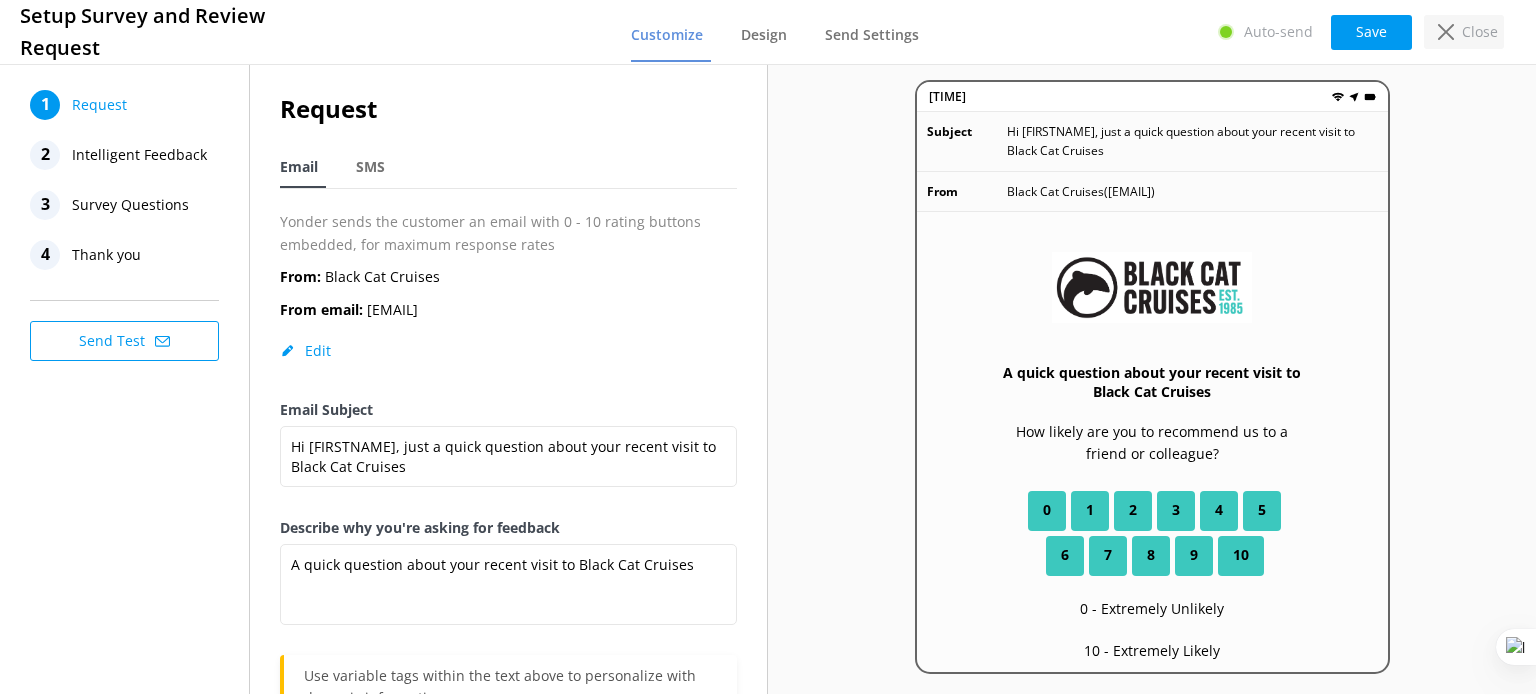 click 